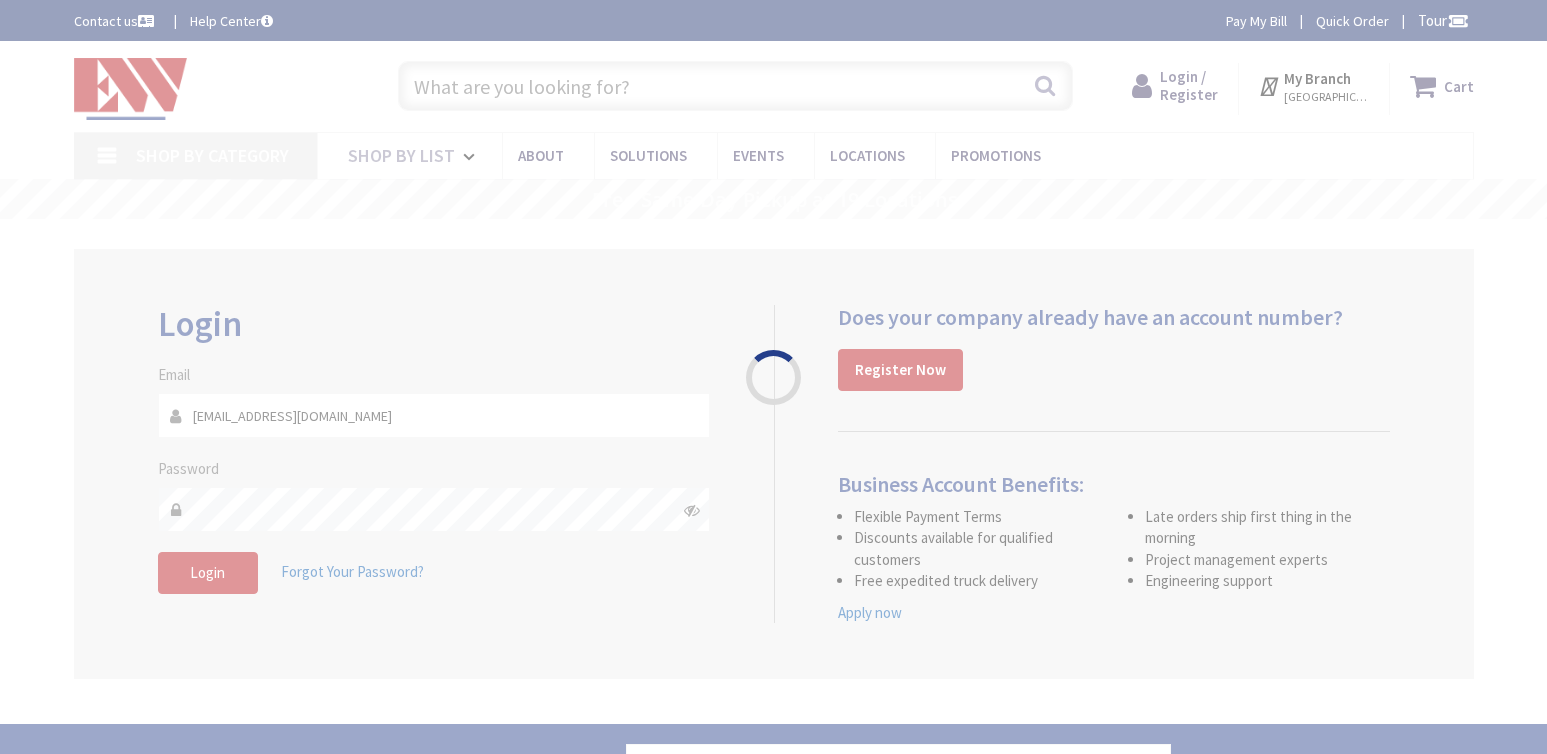 scroll, scrollTop: 0, scrollLeft: 0, axis: both 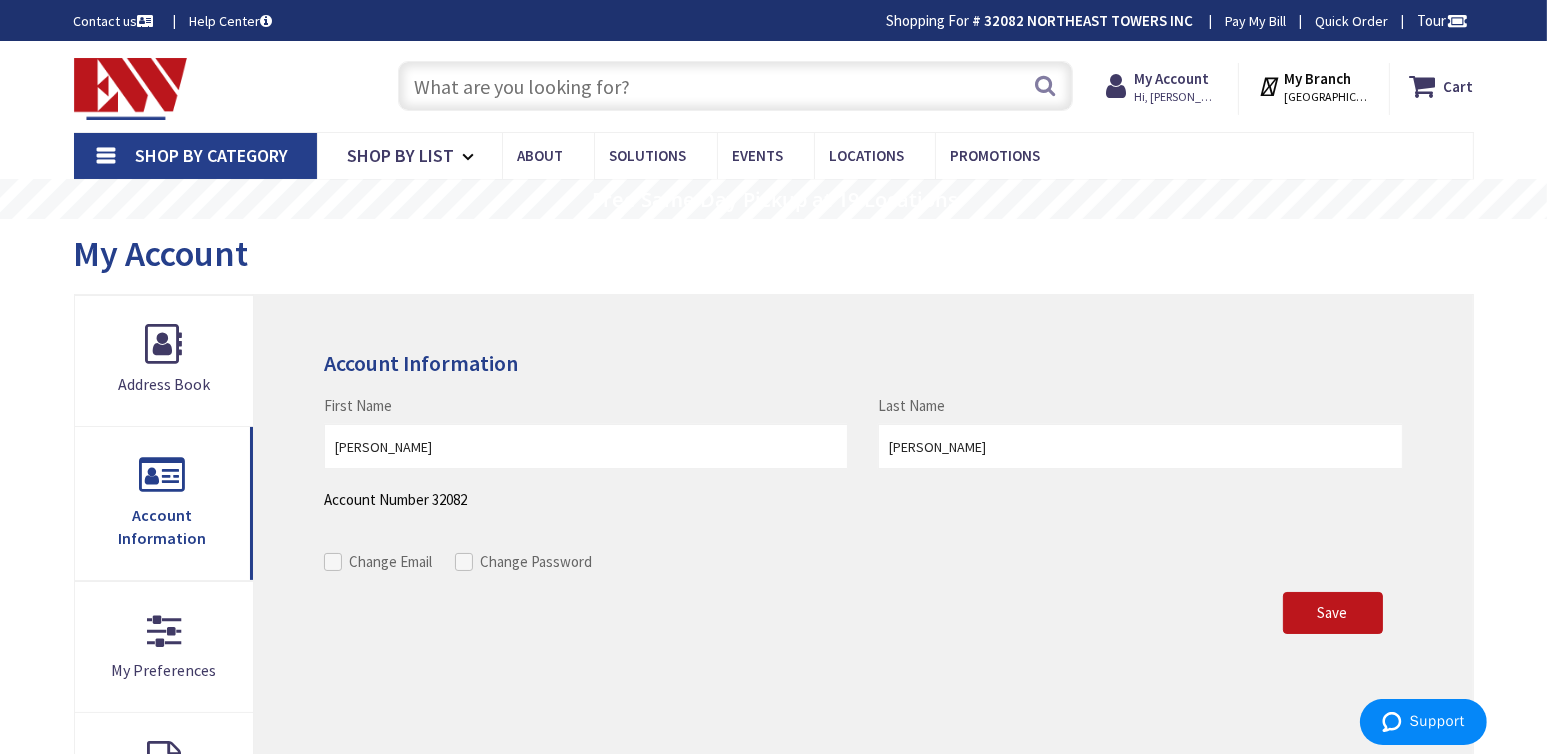 click on "Shop By Category" at bounding box center [212, 155] 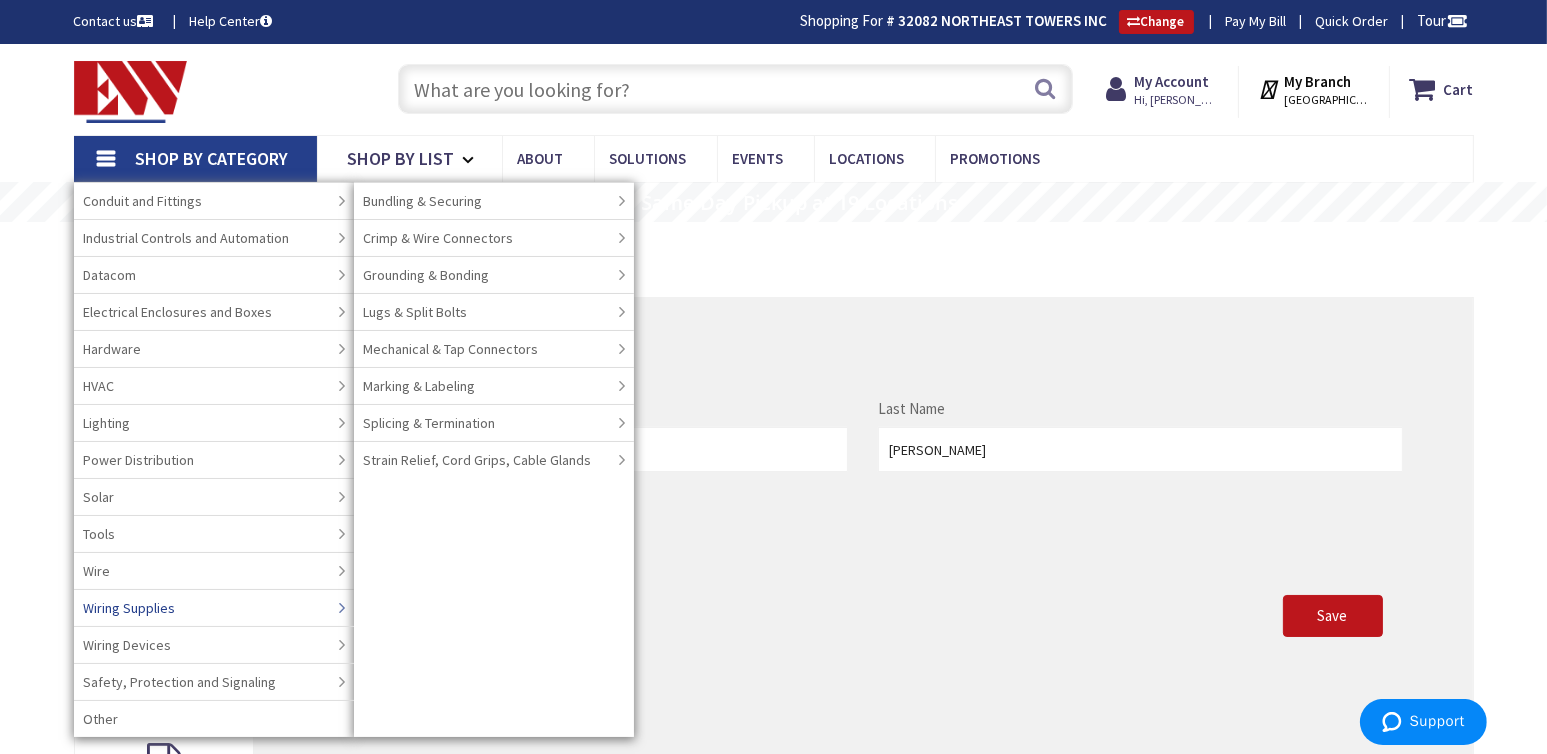 click on "Wiring Supplies" at bounding box center (130, 608) 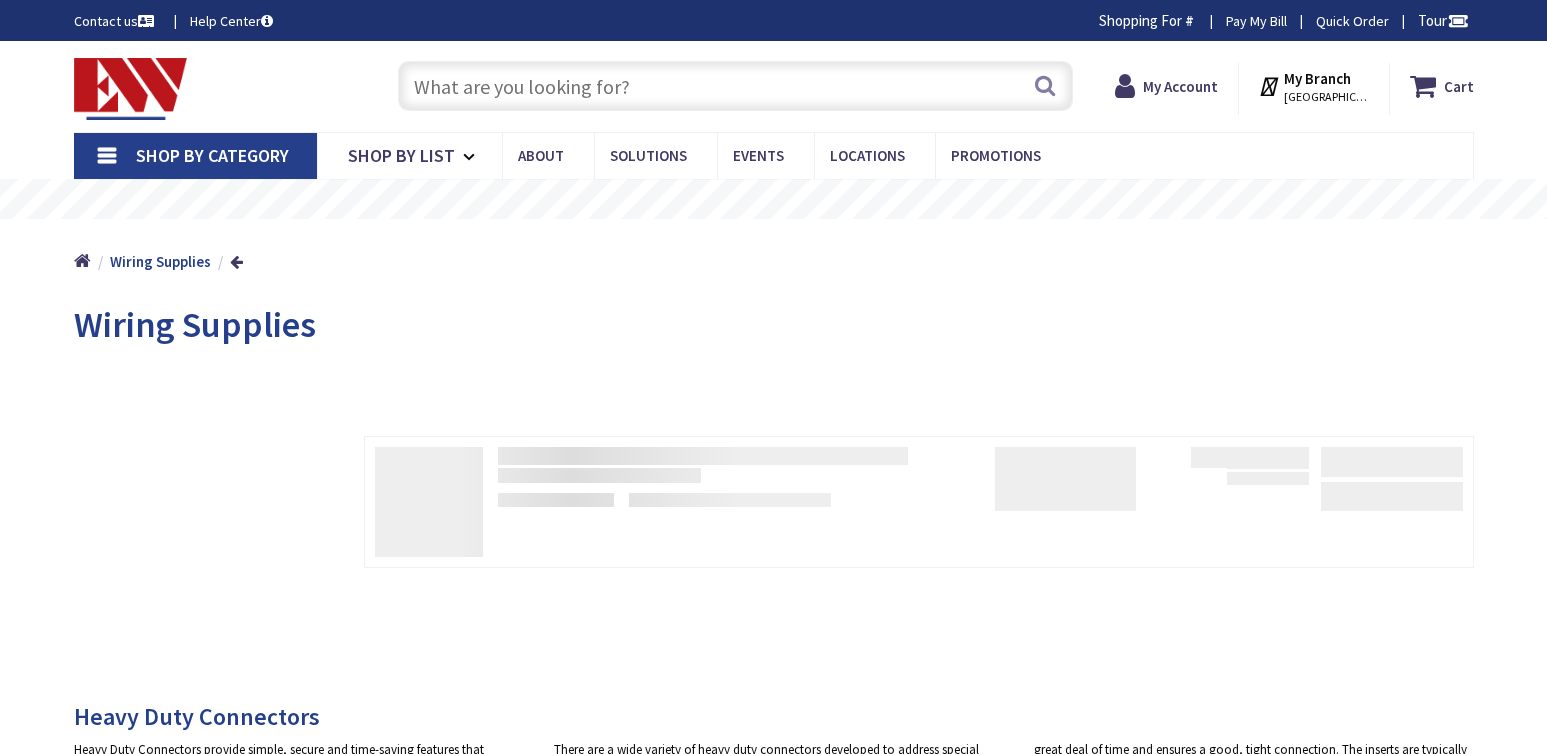 scroll, scrollTop: 0, scrollLeft: 0, axis: both 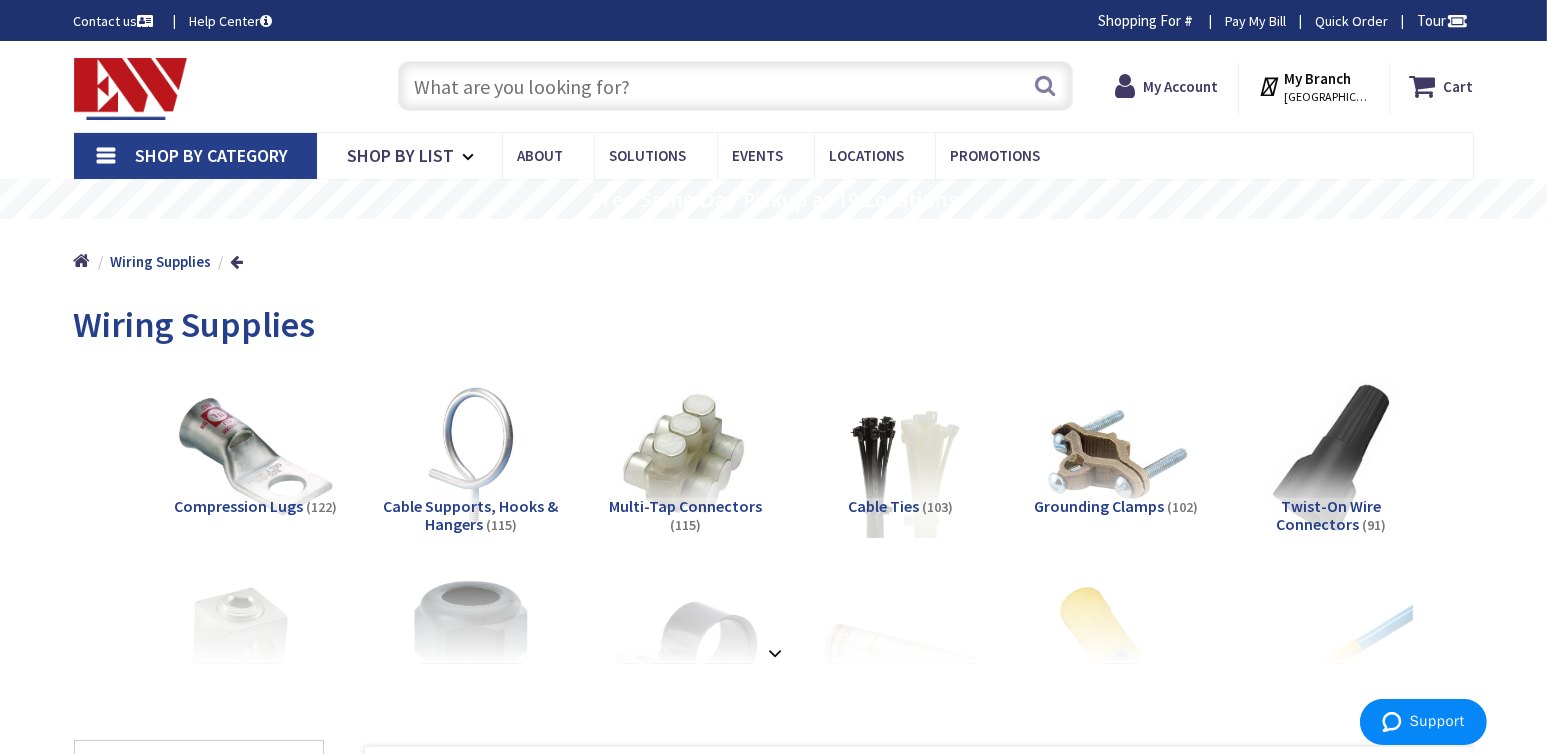 click on "Cable Ties" at bounding box center (884, 506) 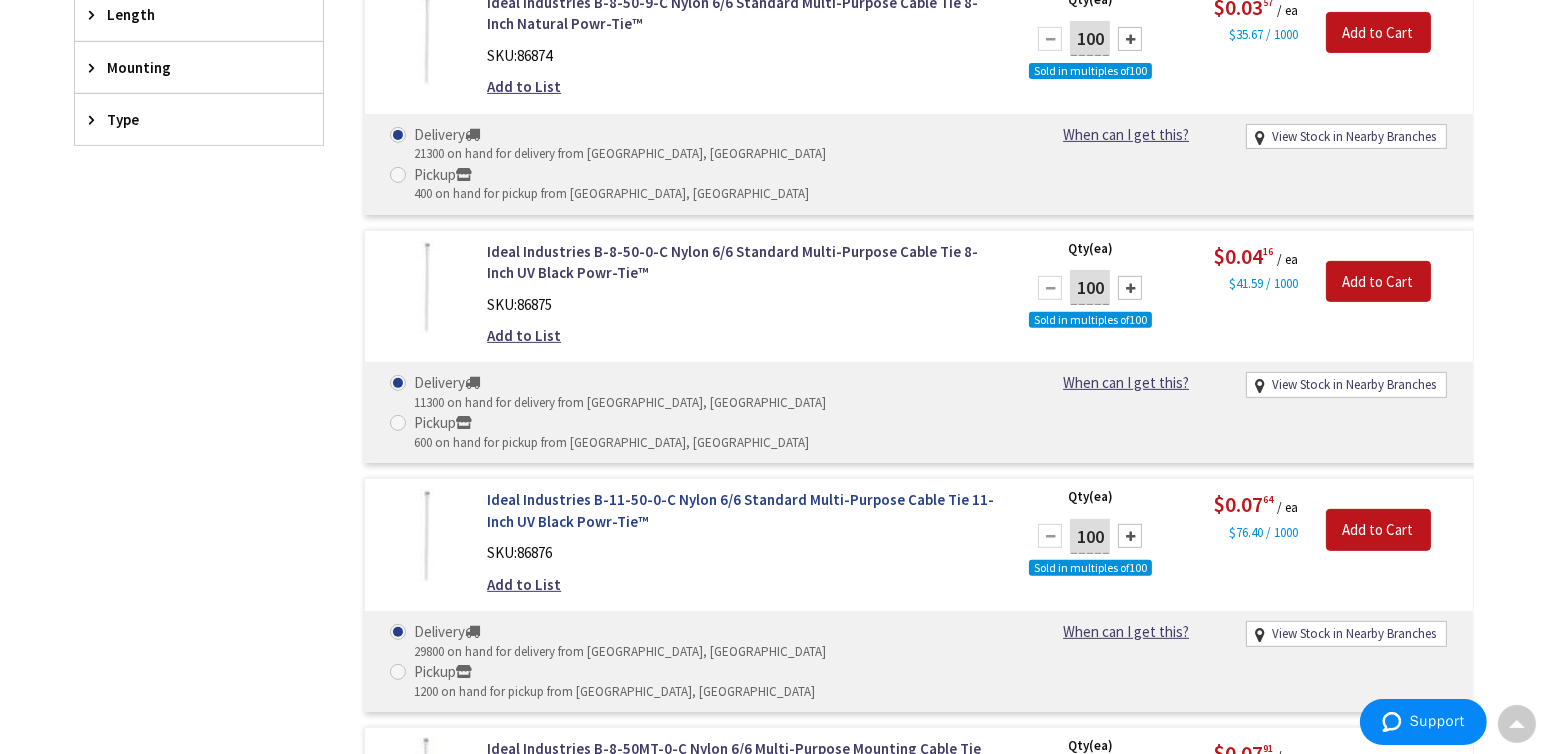 scroll, scrollTop: 1039, scrollLeft: 0, axis: vertical 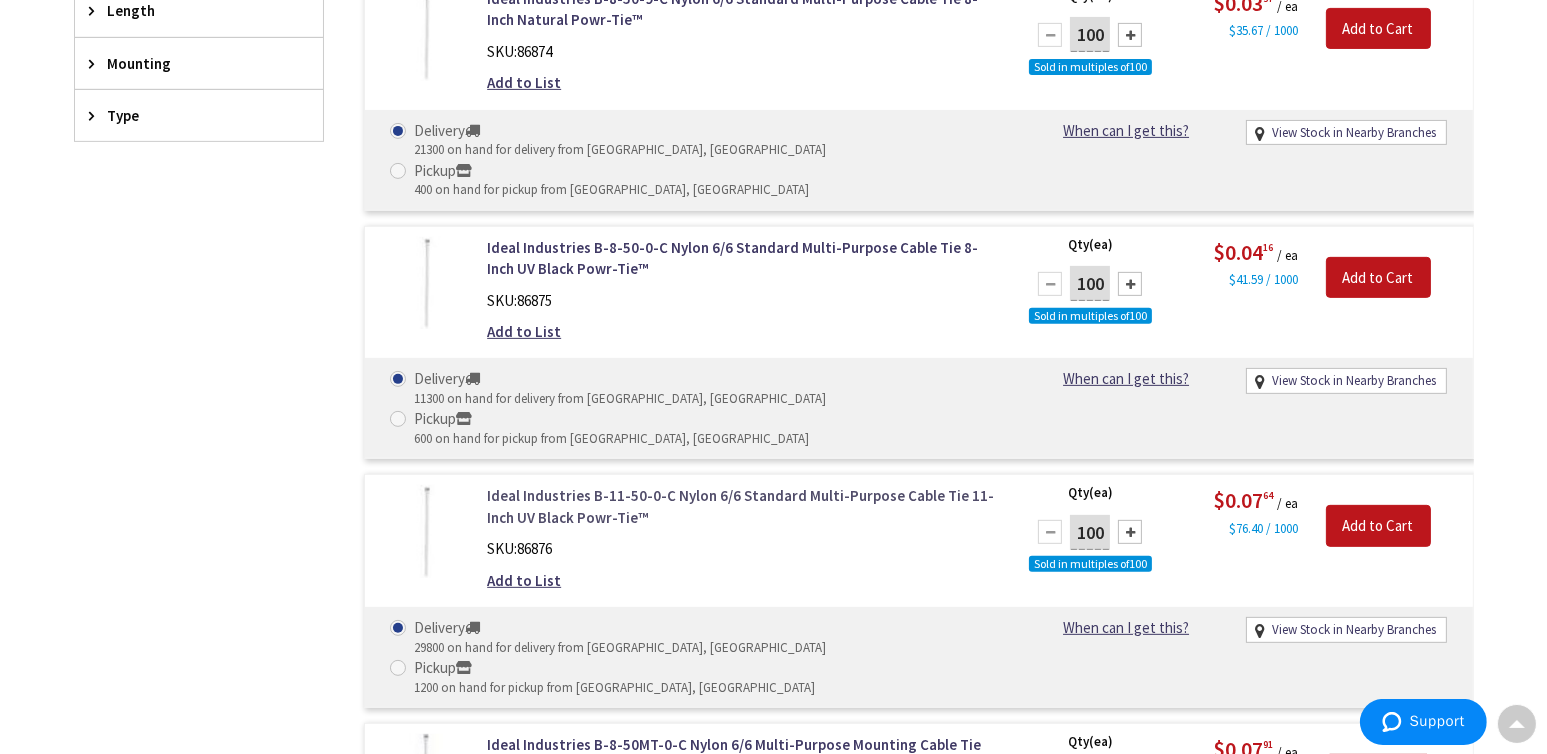 click on "Ideal Industries B-11-50-0-C Nylon 6/6 Standard Multi-Purpose Cable Tie 11-Inch UV Black Powr-Tie™" at bounding box center [741, 506] 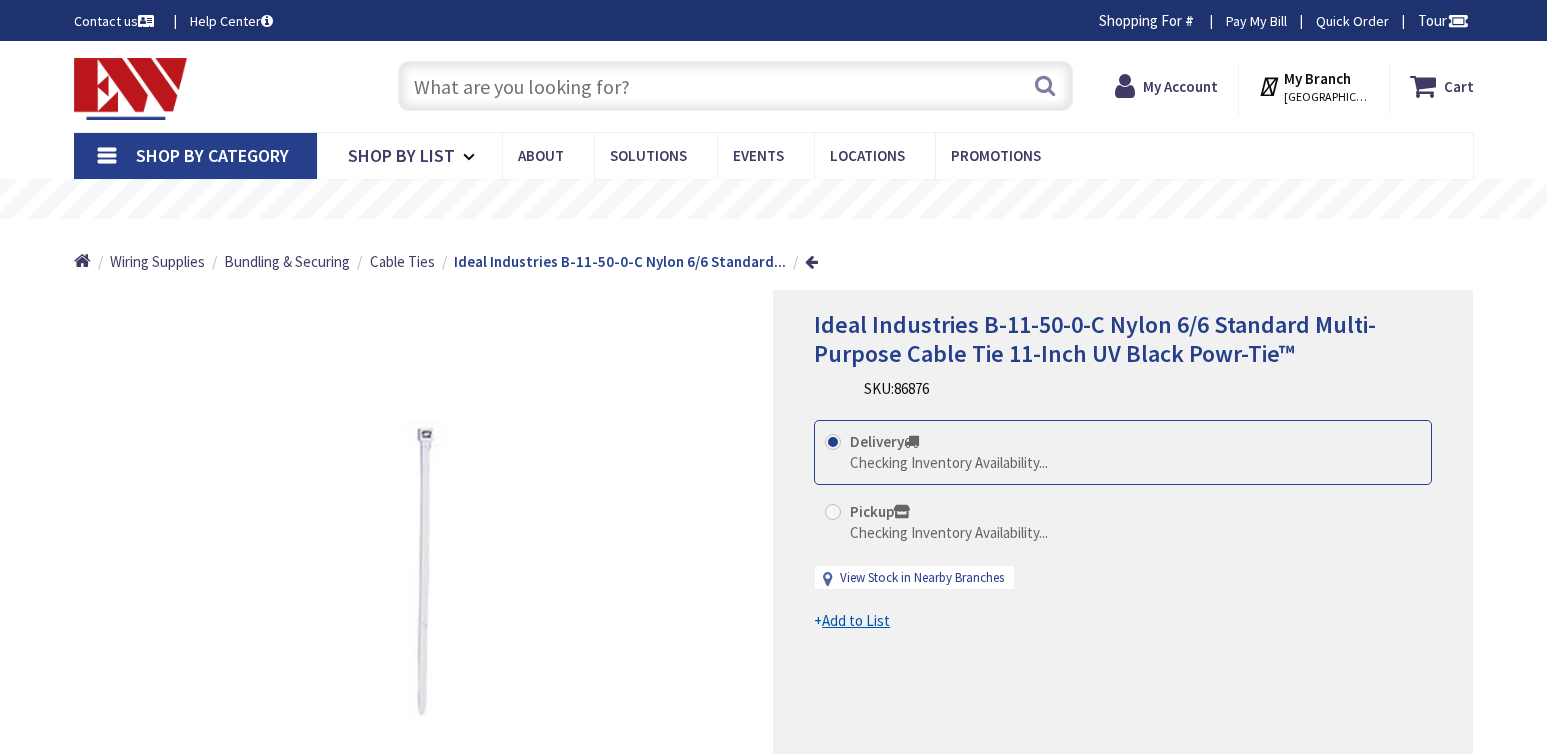 scroll, scrollTop: 0, scrollLeft: 0, axis: both 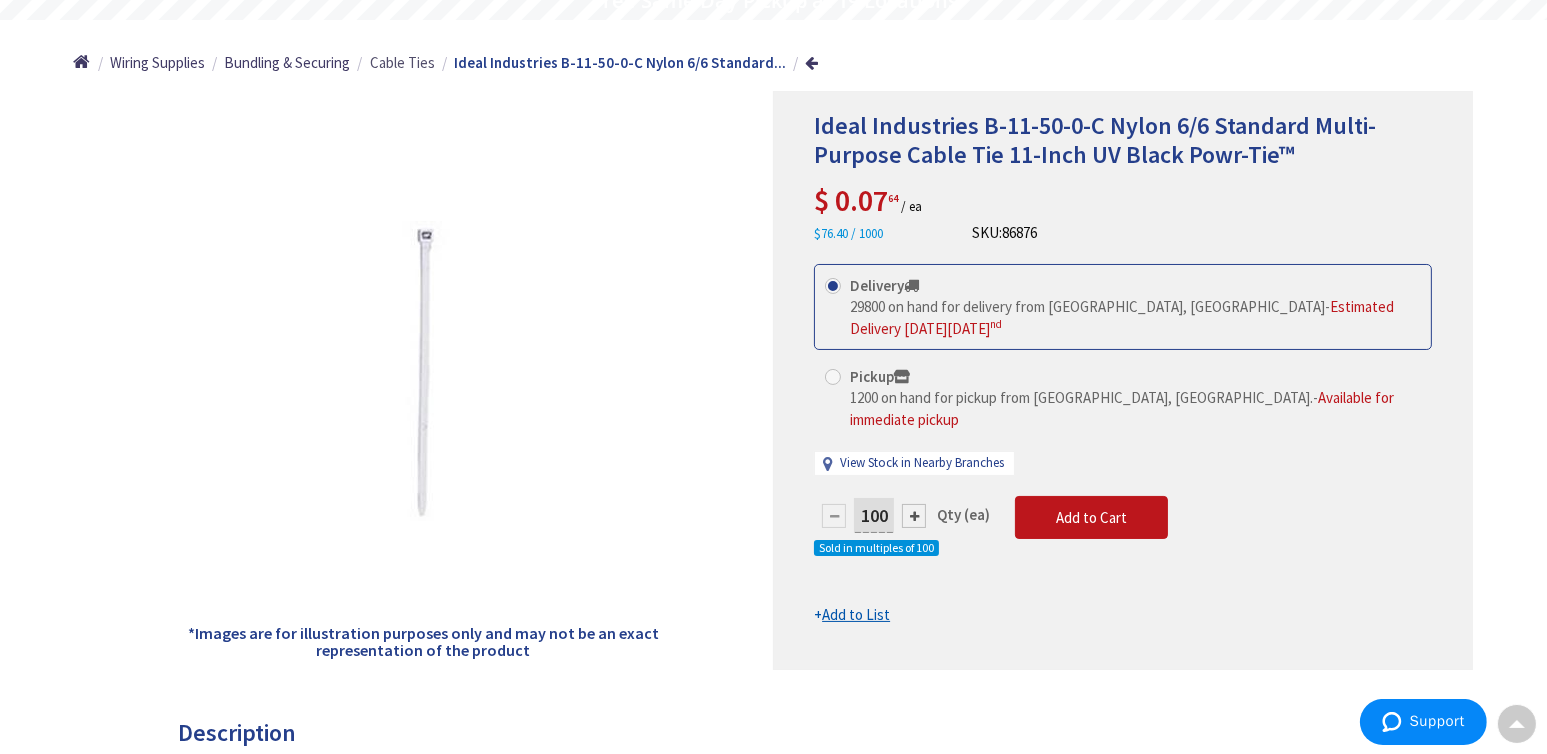 drag, startPoint x: 426, startPoint y: 60, endPoint x: 455, endPoint y: 60, distance: 29 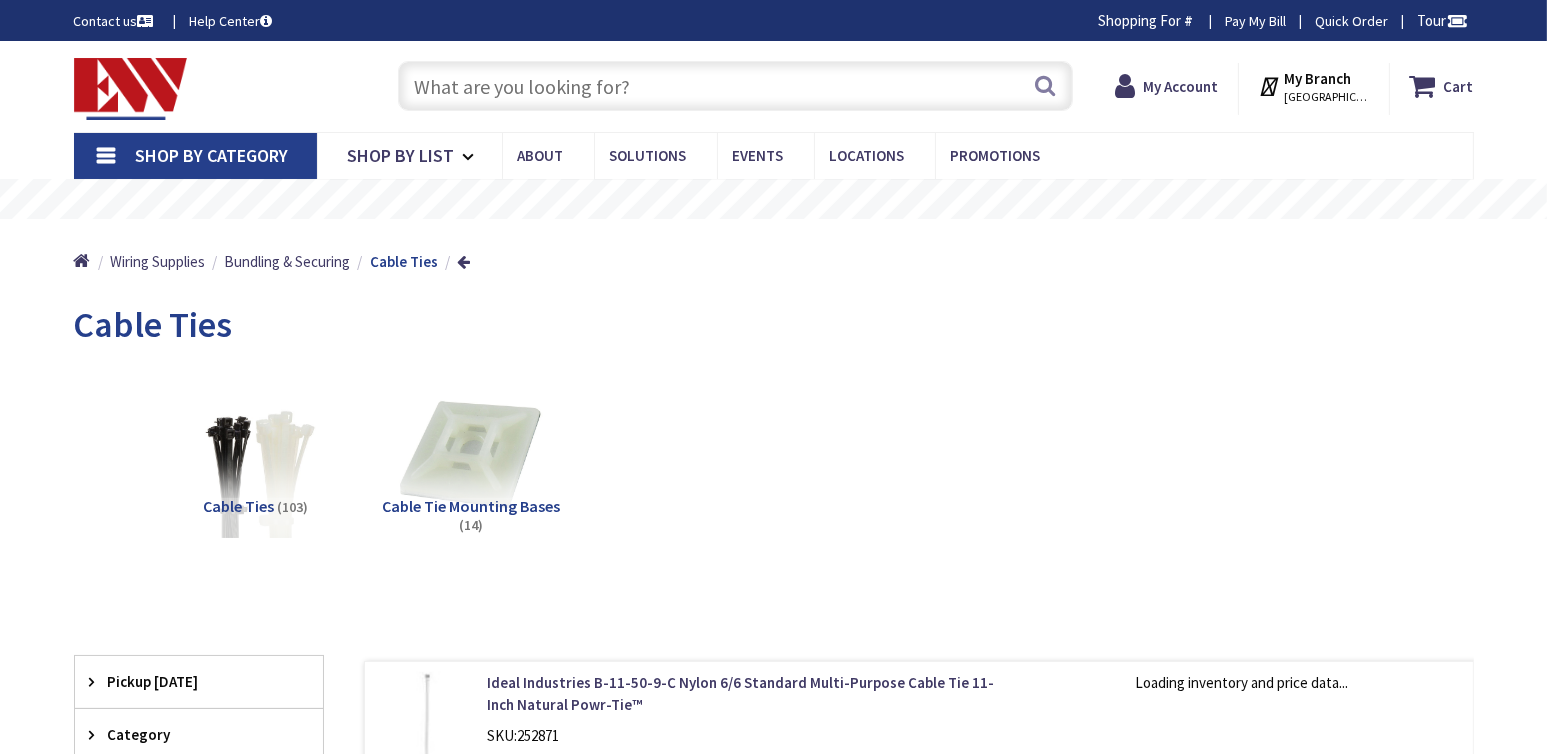 scroll, scrollTop: 36, scrollLeft: 0, axis: vertical 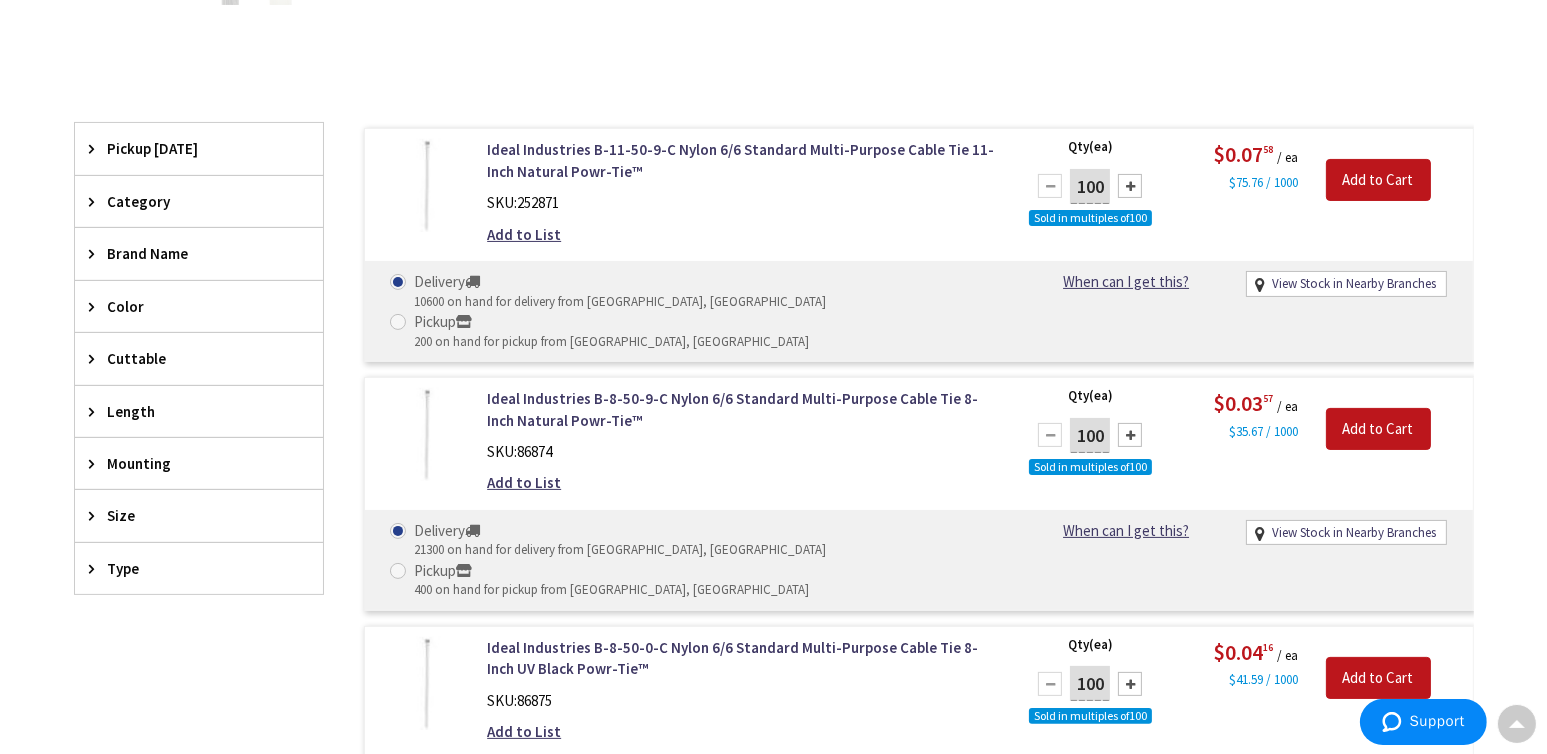 click at bounding box center [97, 568] 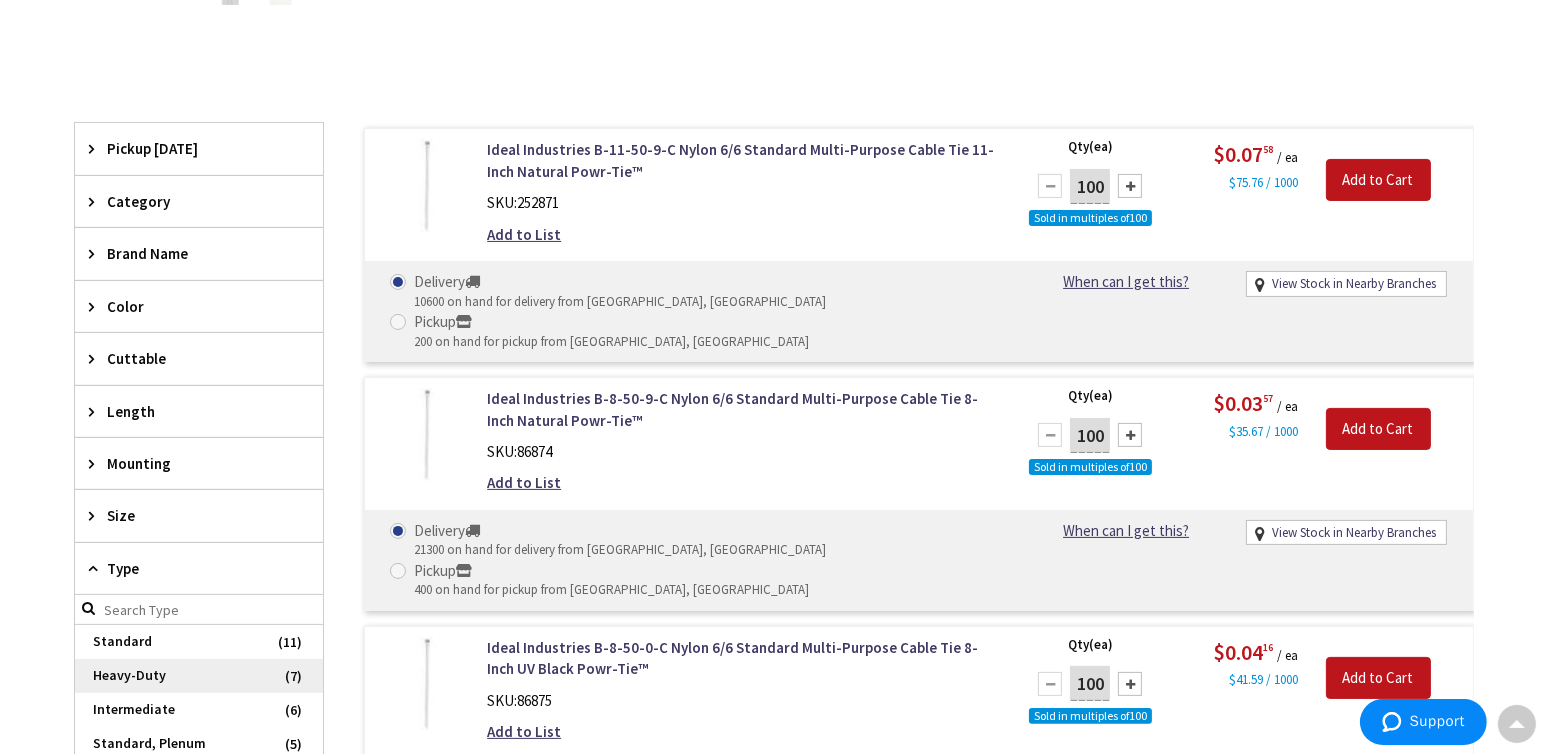 click on "Heavy-Duty" at bounding box center [199, 676] 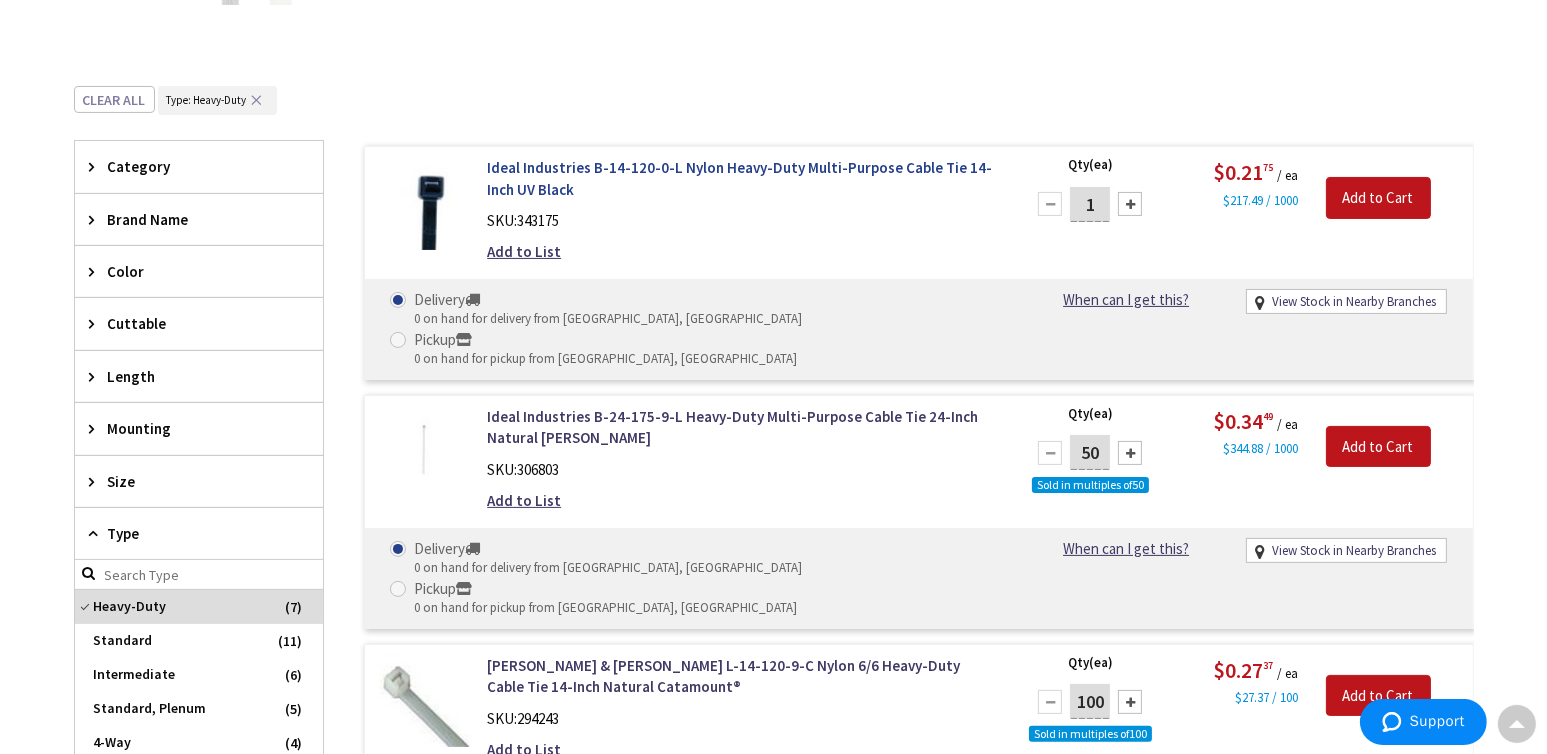 scroll, scrollTop: 535, scrollLeft: 0, axis: vertical 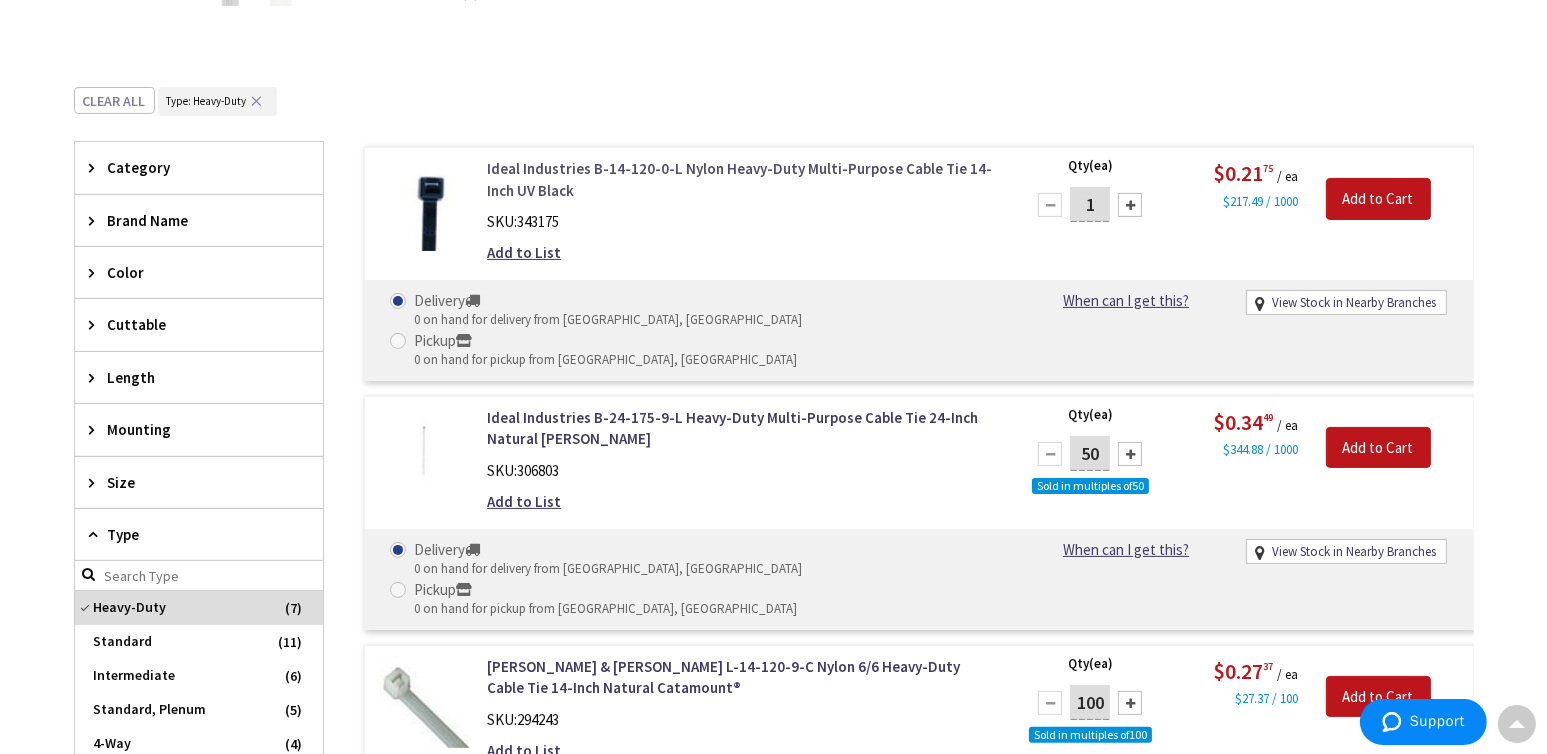 click on "Ideal Industries B-14-120-0-L Nylon Heavy-Duty Multi-Purpose Cable Tie 14-Inch UV Black" at bounding box center (741, 179) 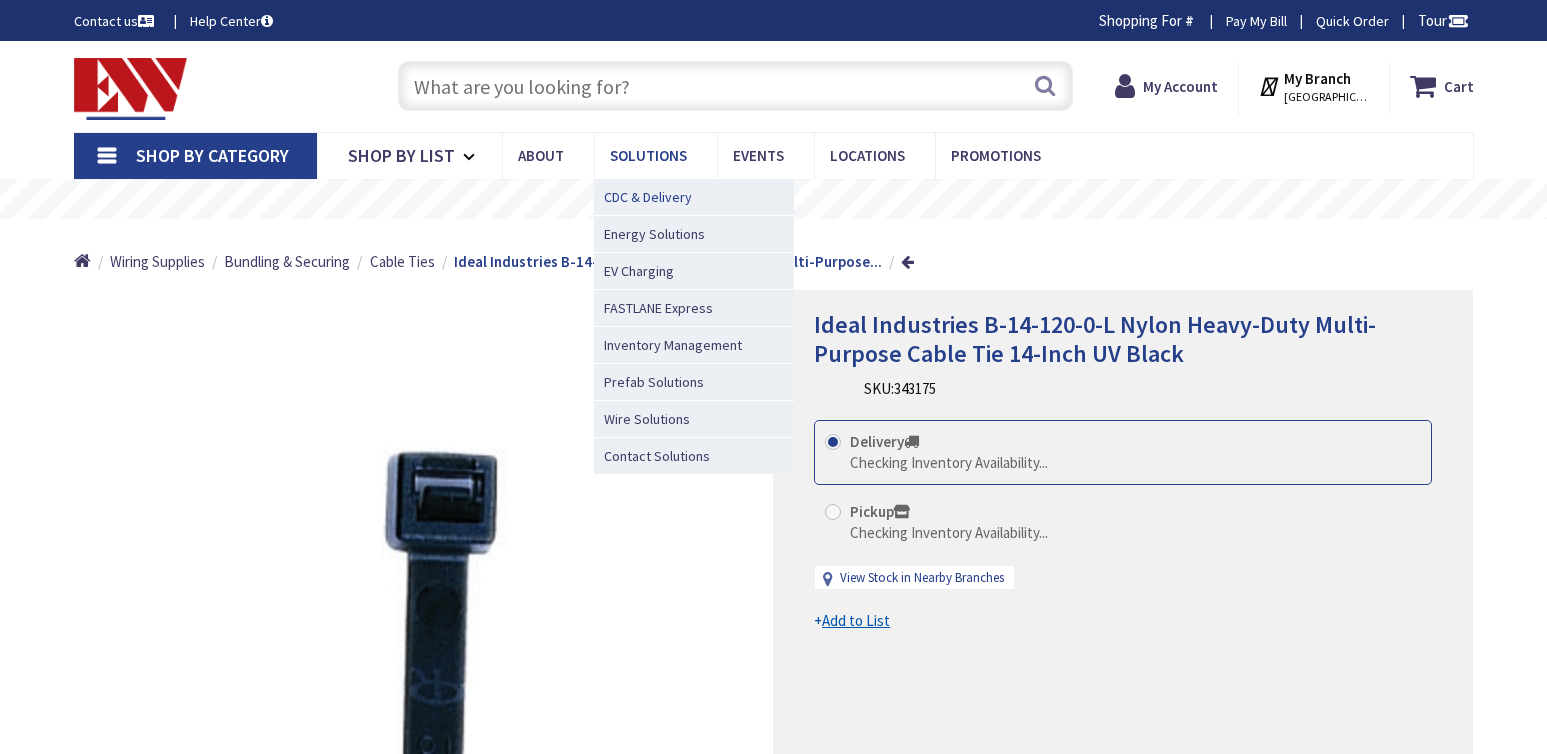 scroll, scrollTop: 0, scrollLeft: 0, axis: both 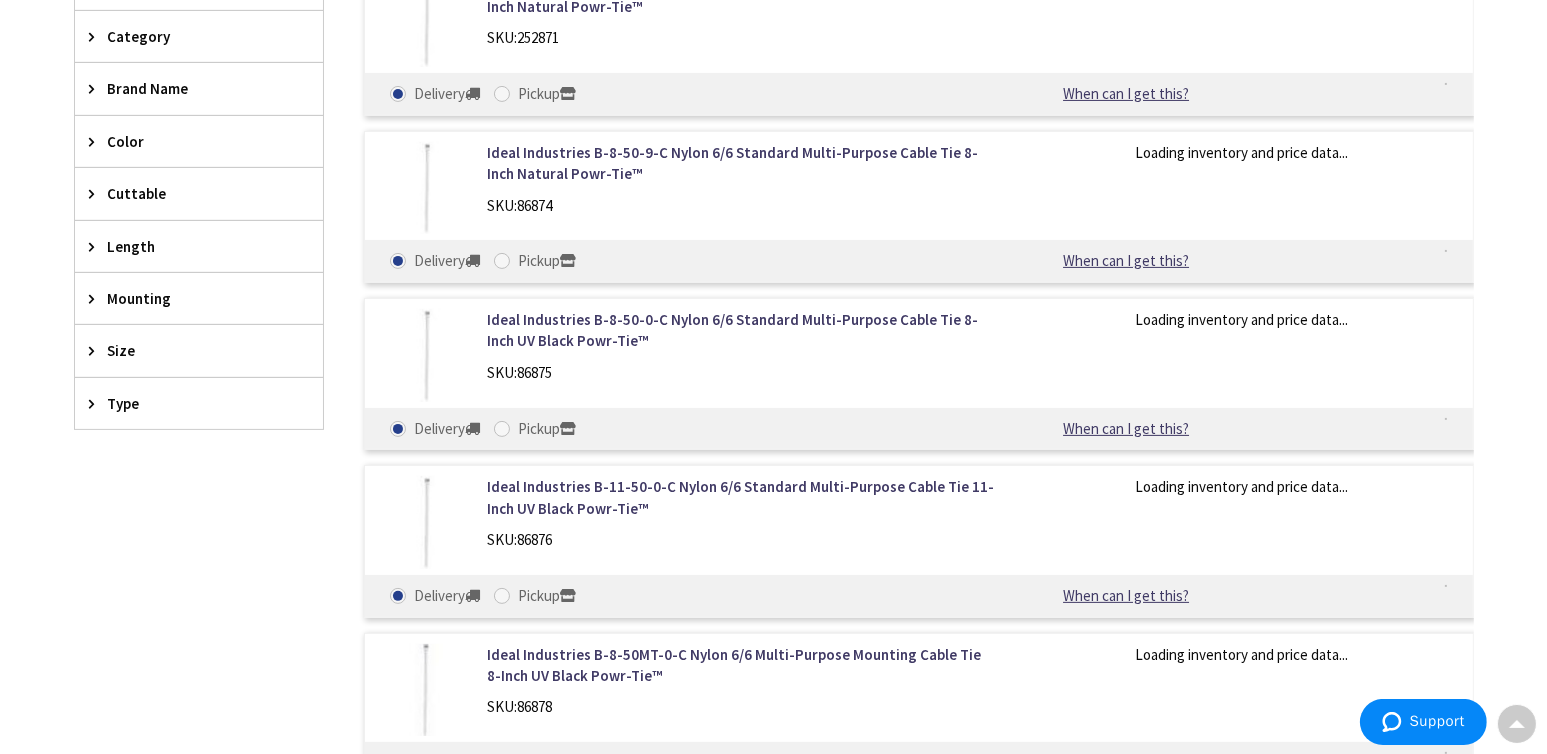 click on "Type" at bounding box center (199, 403) 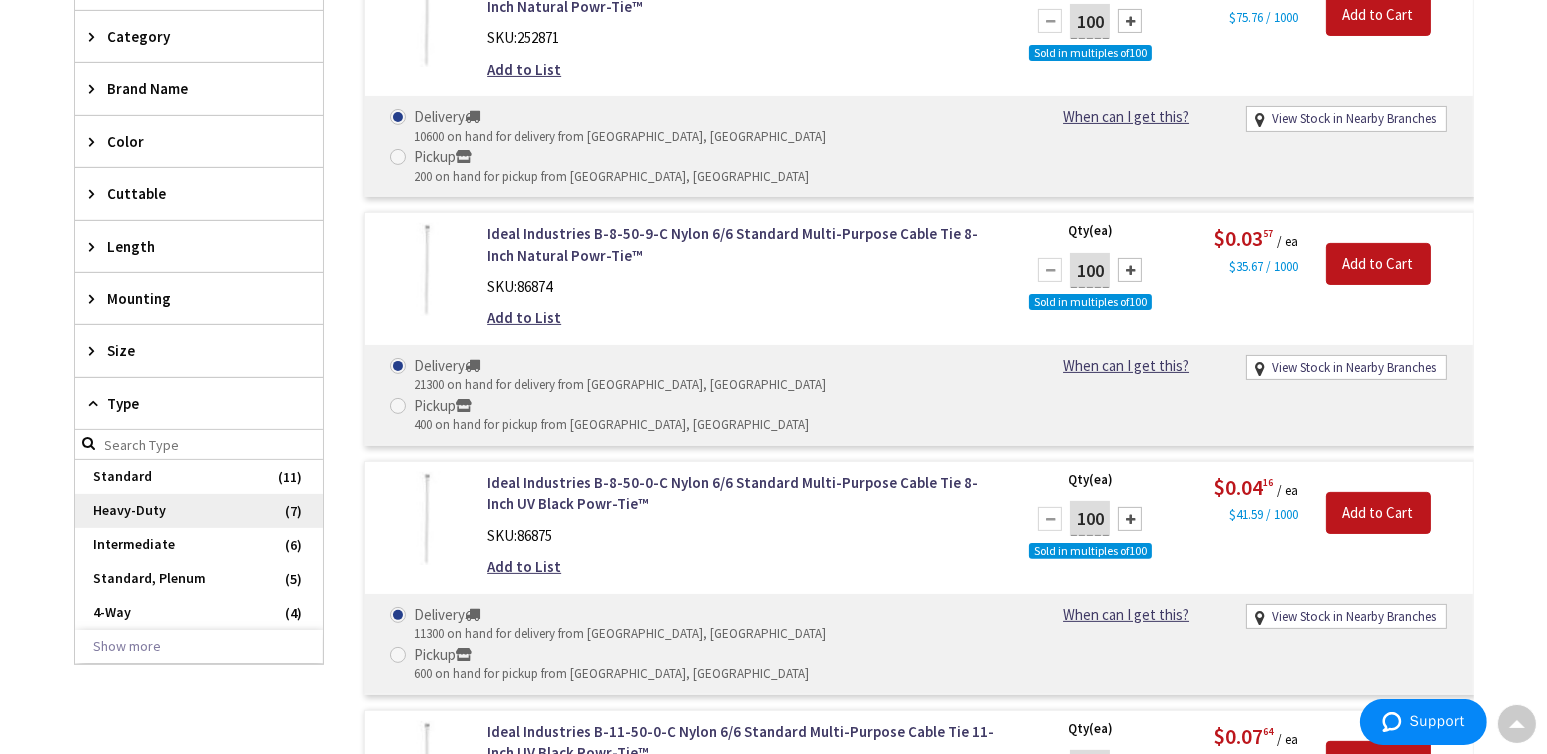 click on "Heavy-Duty" at bounding box center (199, 511) 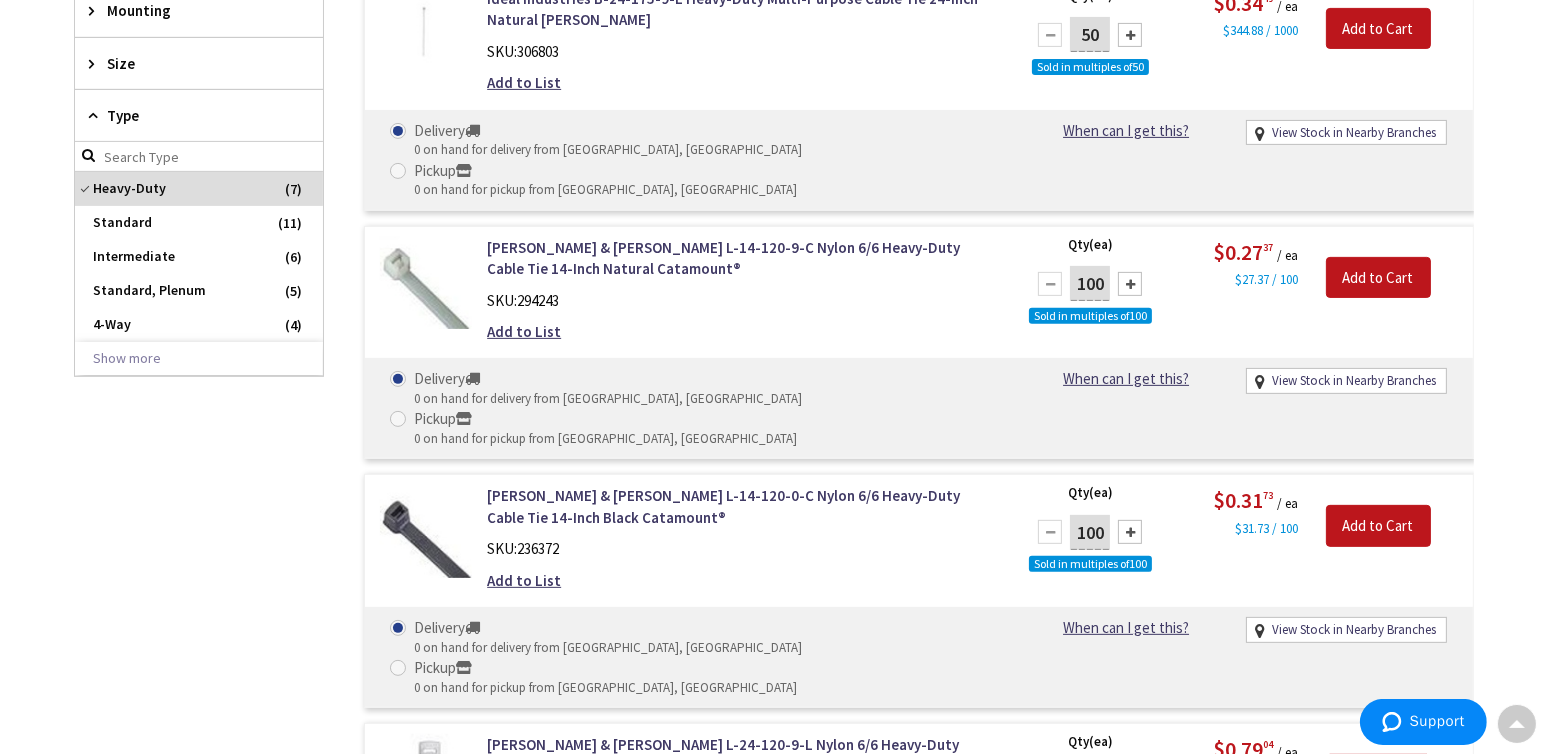 scroll, scrollTop: 800, scrollLeft: 0, axis: vertical 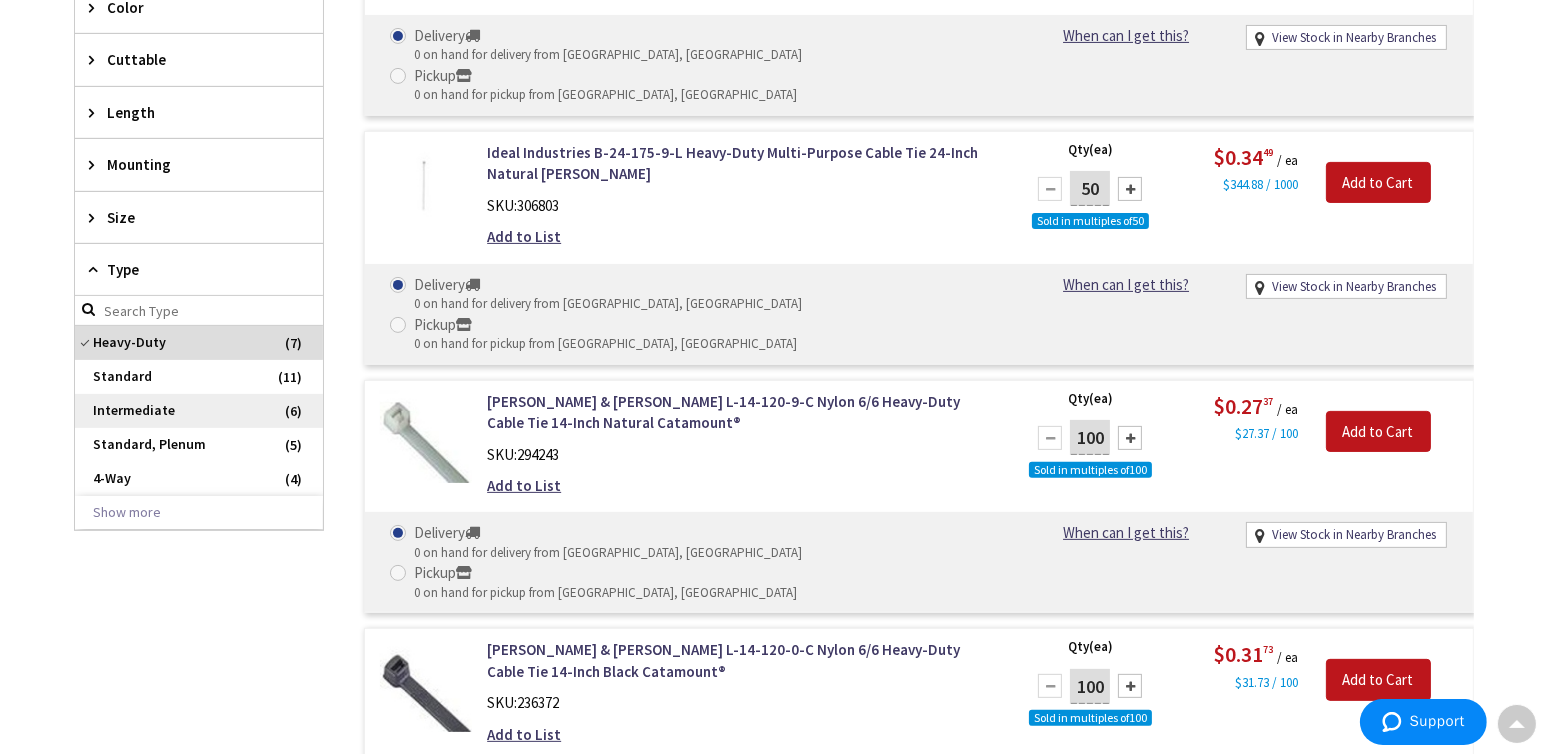 click on "Intermediate" at bounding box center [199, 411] 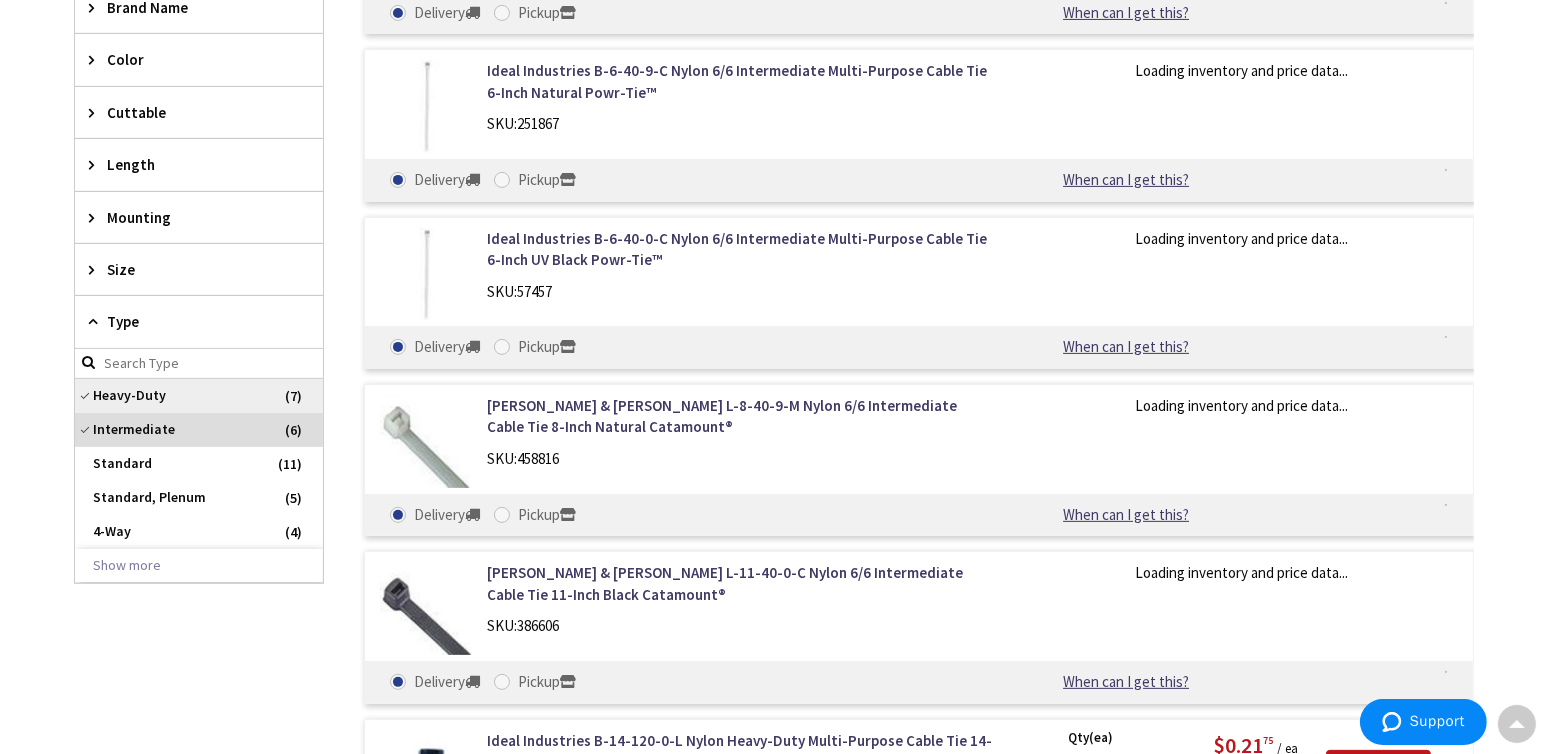 scroll, scrollTop: 852, scrollLeft: 0, axis: vertical 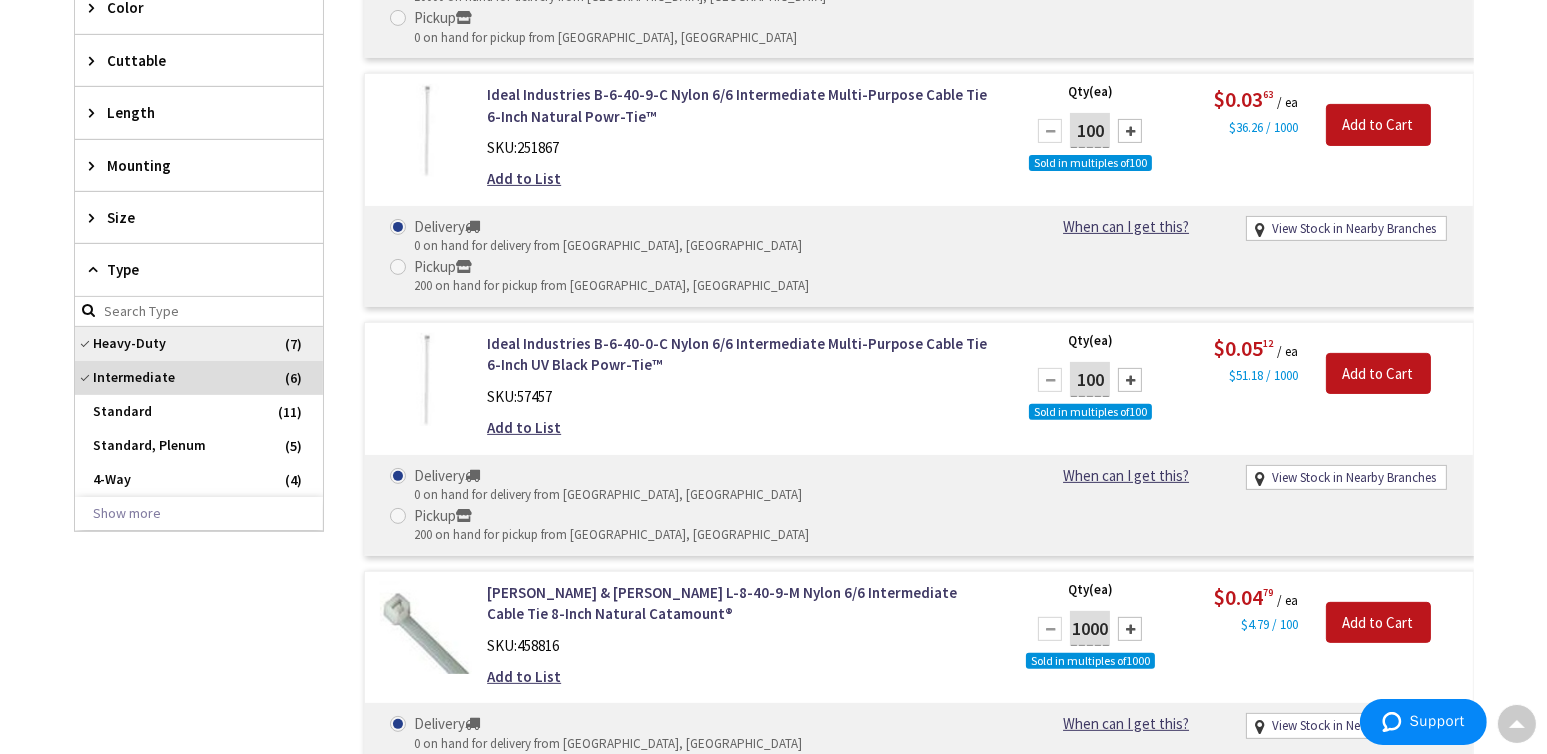 click on "Heavy-Duty" at bounding box center [199, 344] 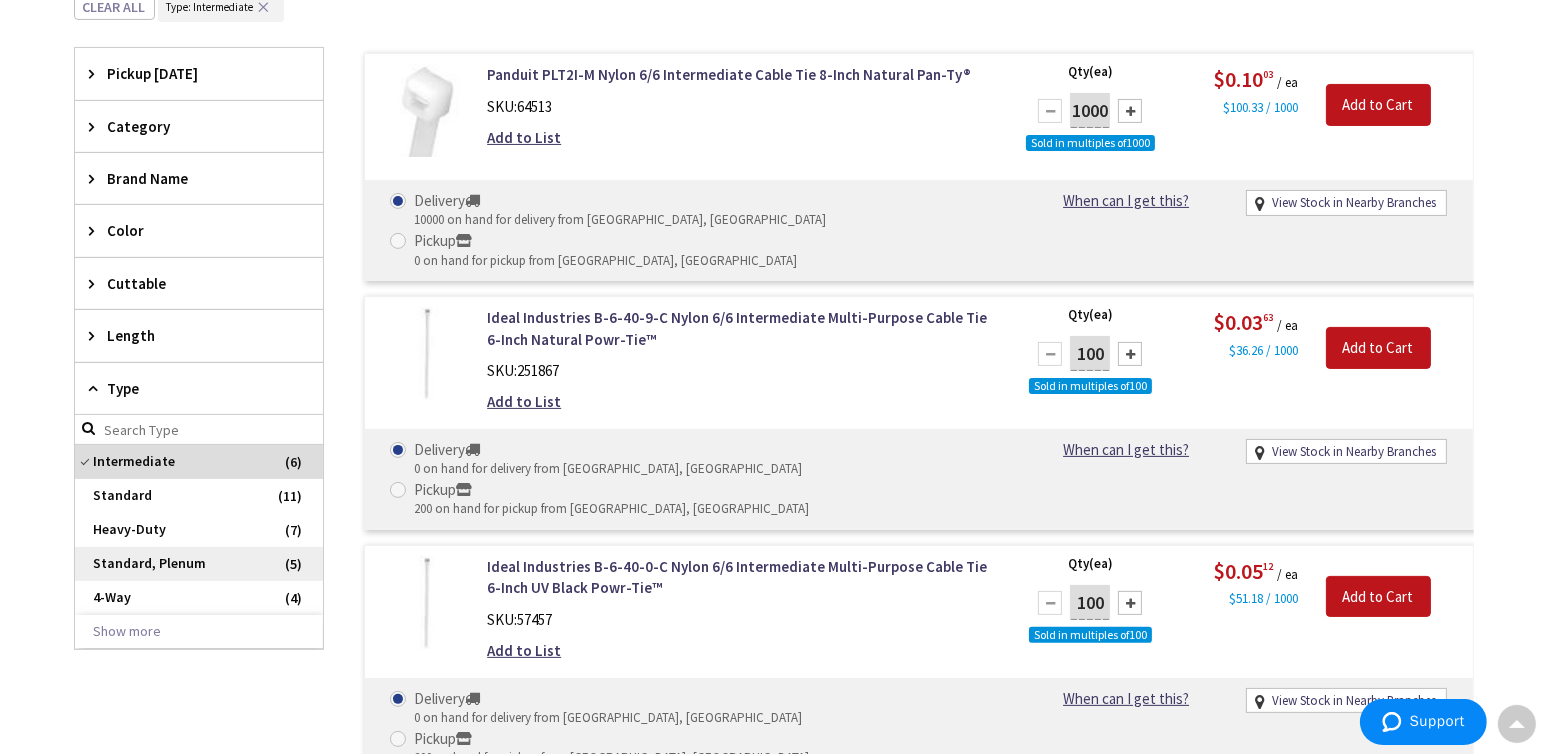scroll, scrollTop: 652, scrollLeft: 0, axis: vertical 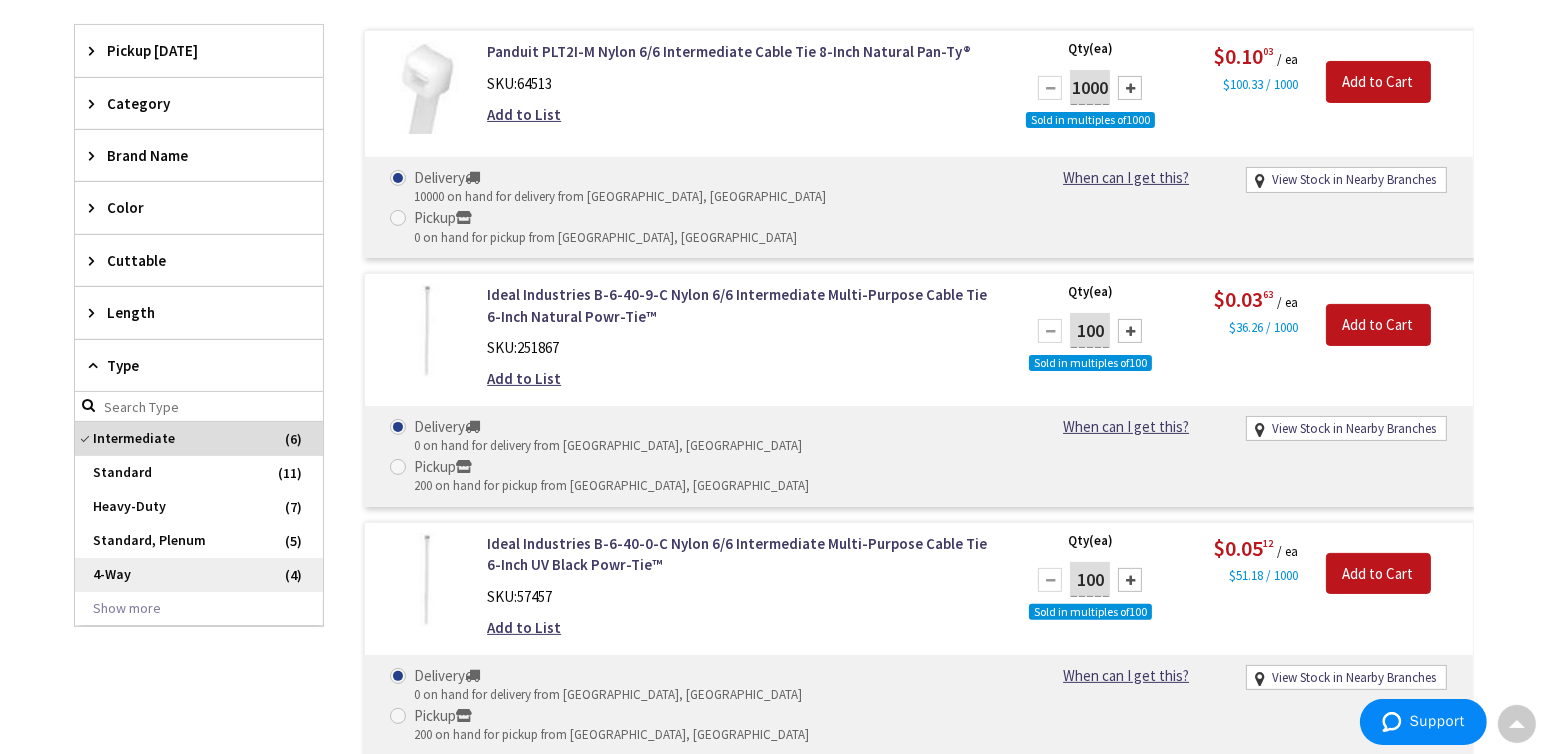 click on "4-Way" at bounding box center (199, 575) 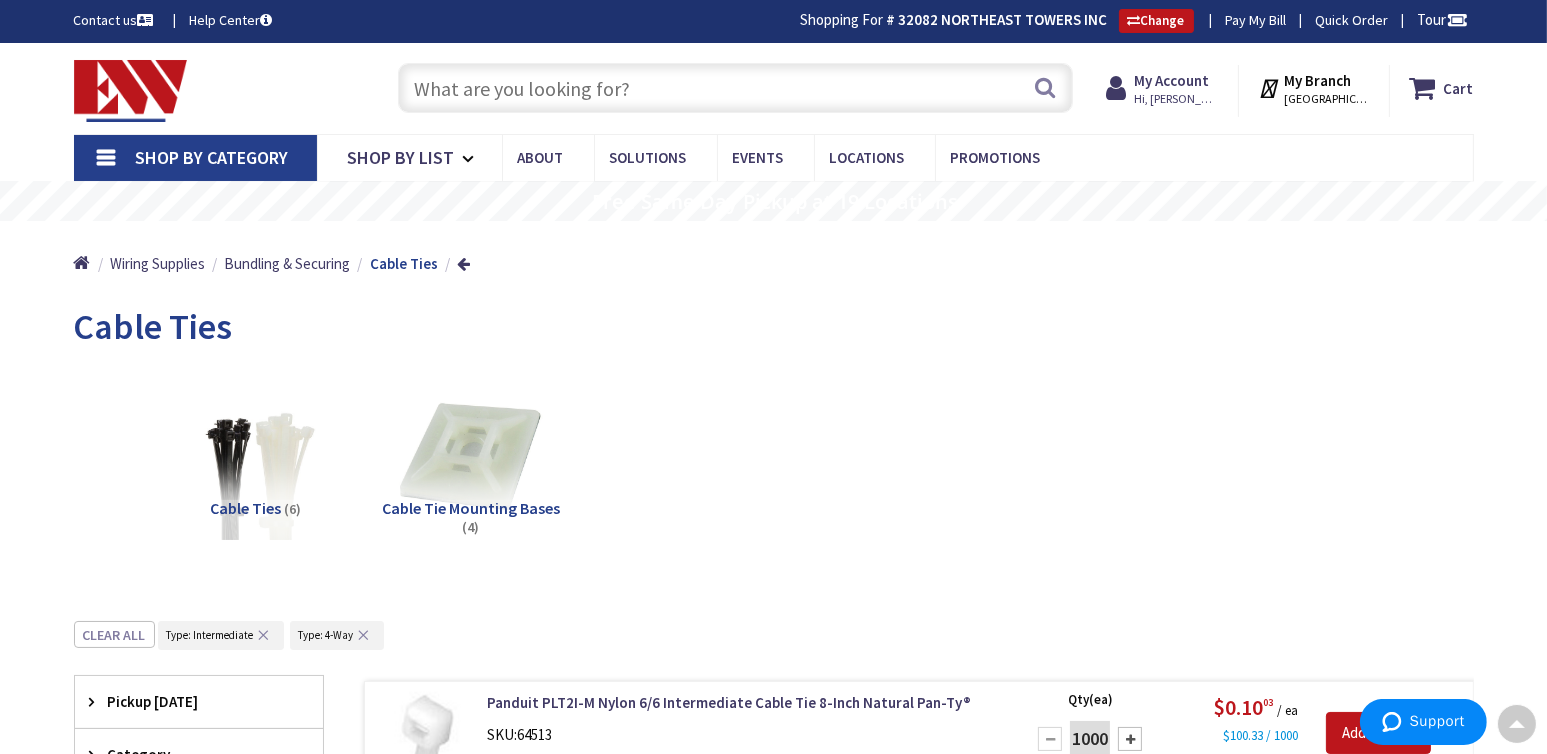 scroll, scrollTop: 0, scrollLeft: 0, axis: both 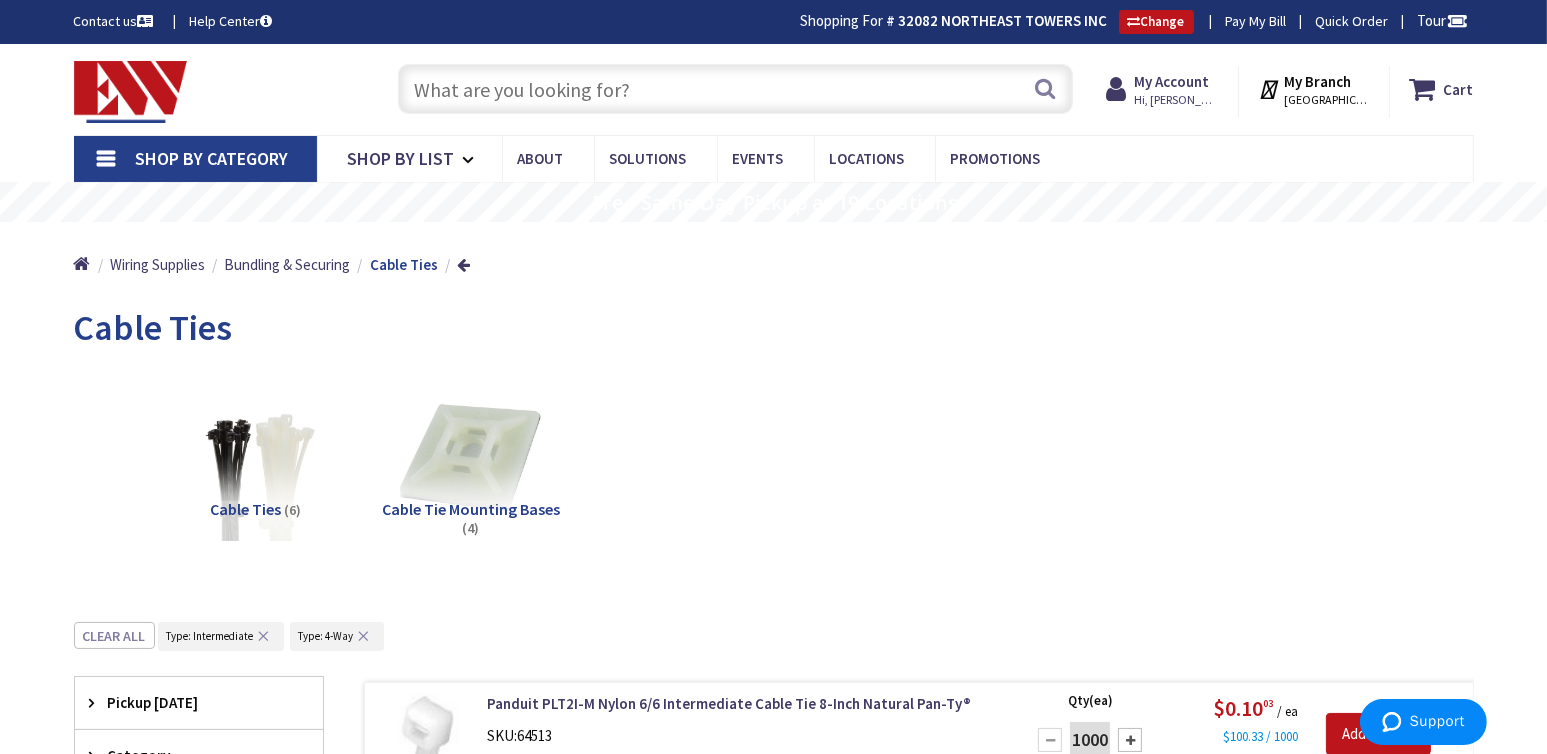 click at bounding box center (735, 89) 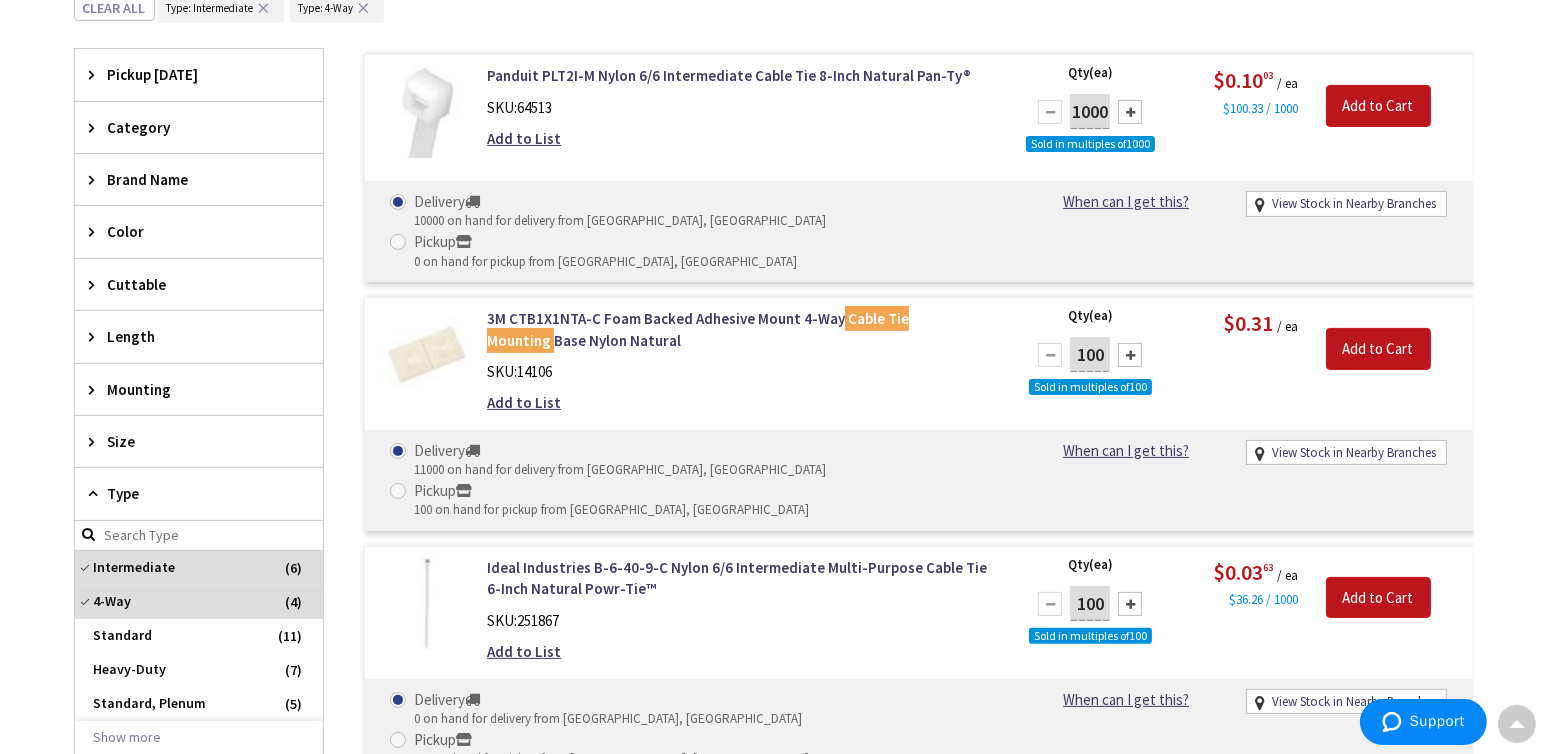 scroll, scrollTop: 733, scrollLeft: 0, axis: vertical 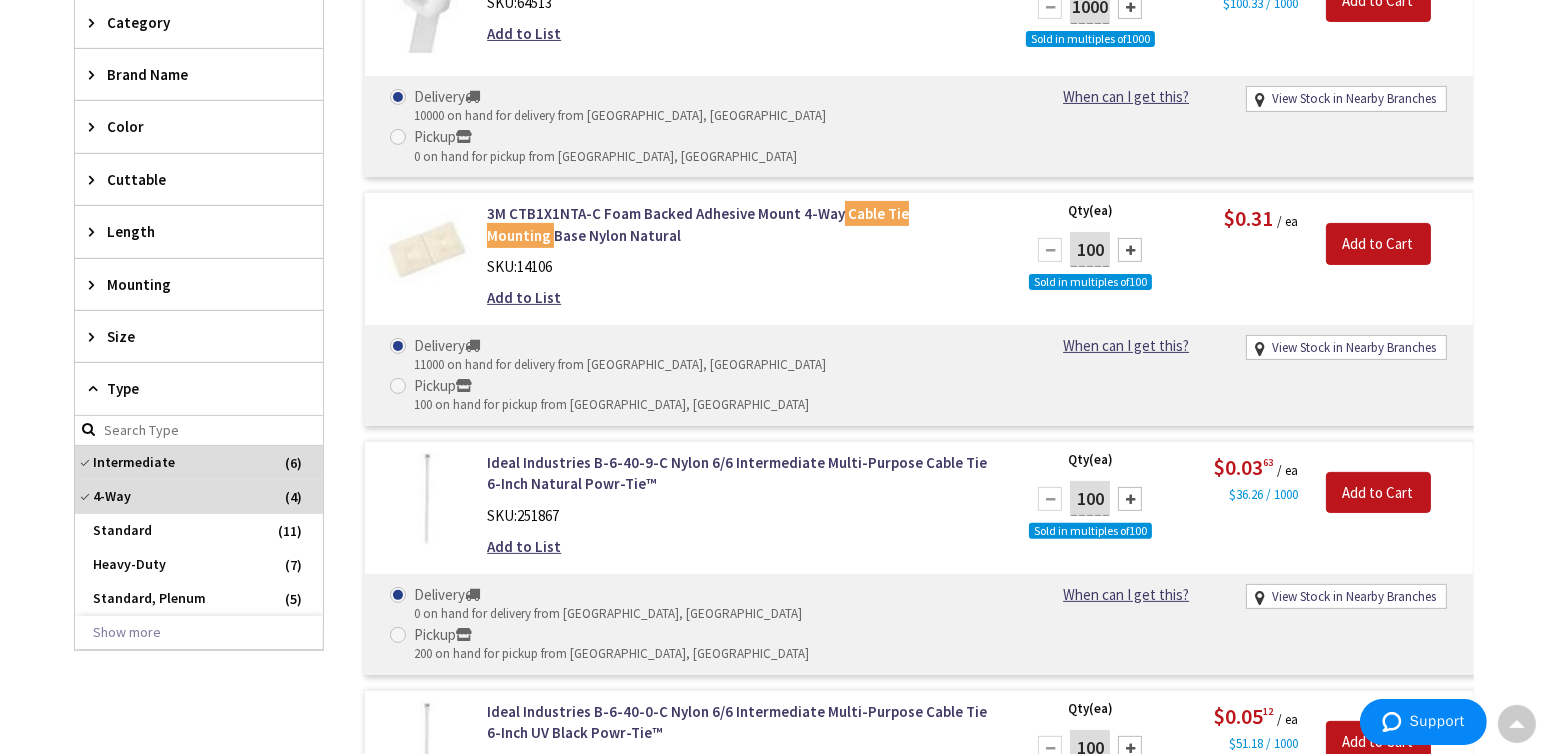 click at bounding box center [97, 388] 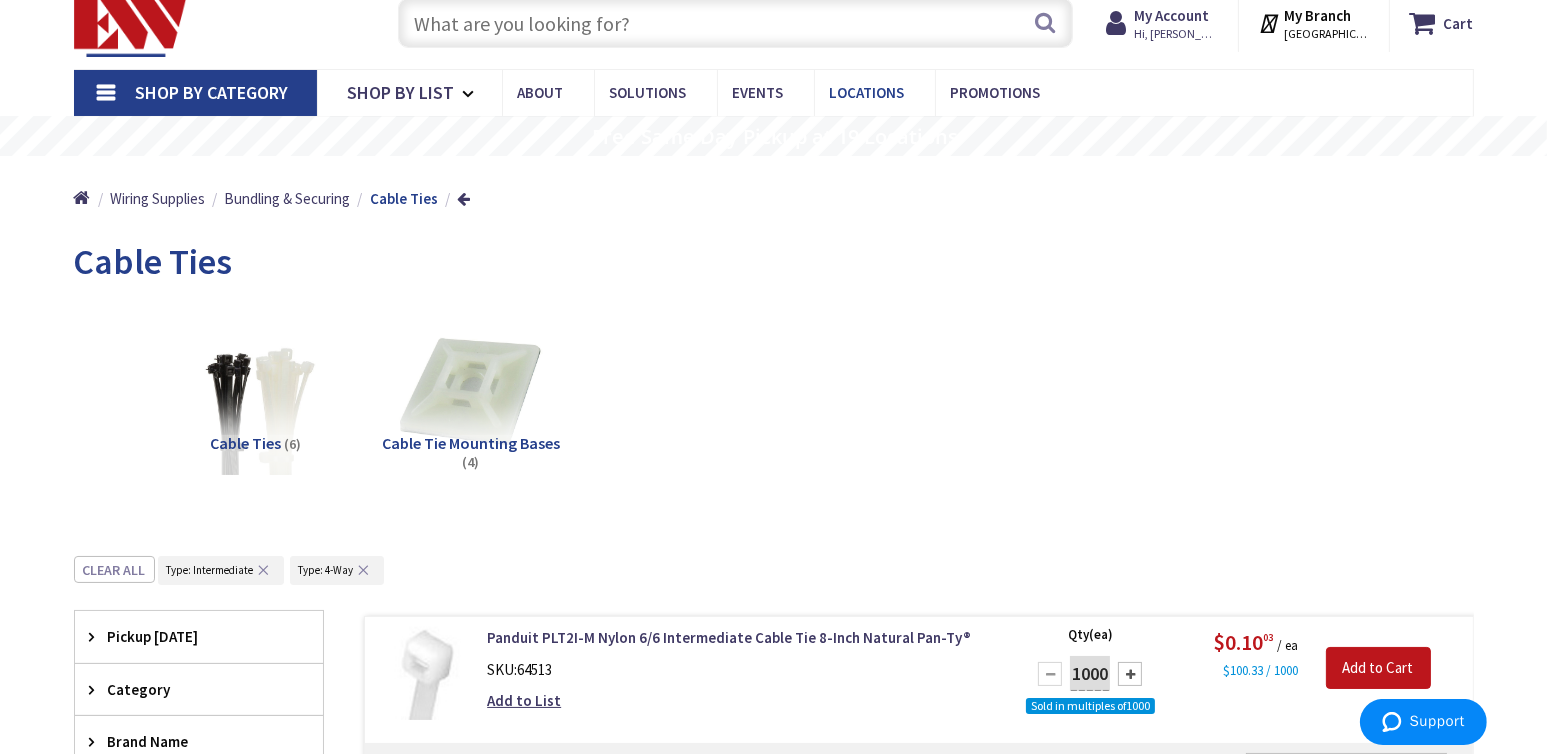scroll, scrollTop: 0, scrollLeft: 0, axis: both 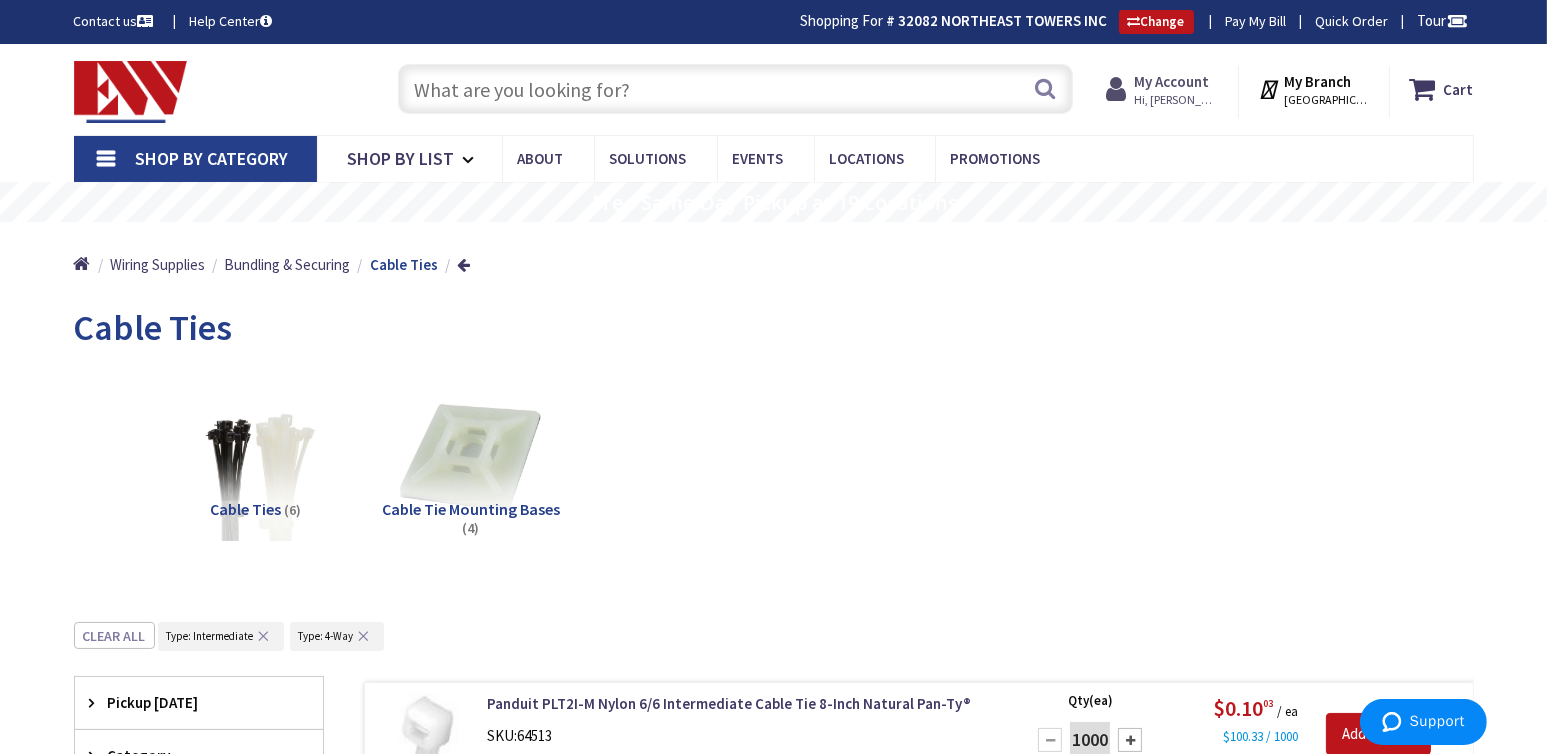 click on "Hi, [PERSON_NAME]" at bounding box center (1176, 100) 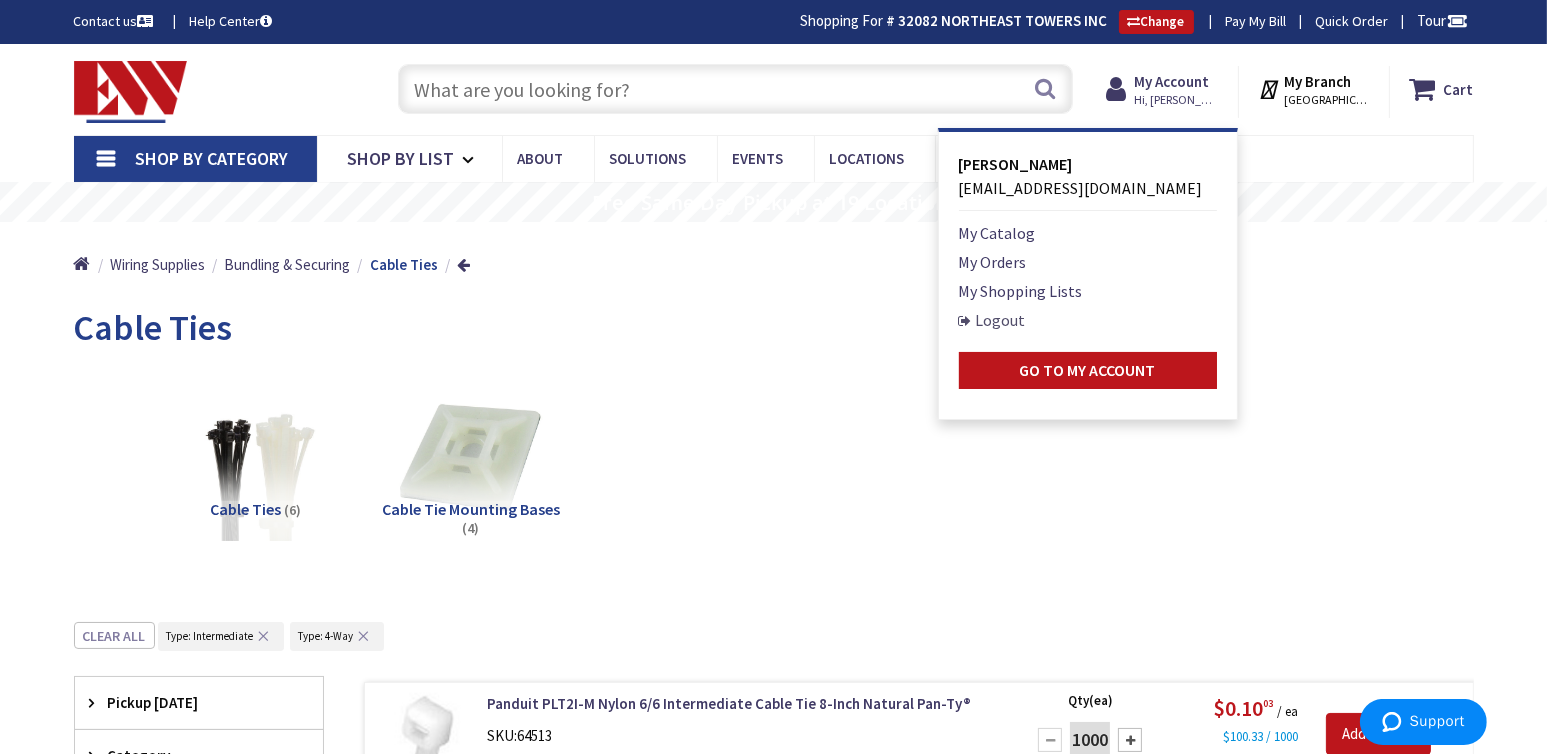 click on "Logout" at bounding box center [992, 320] 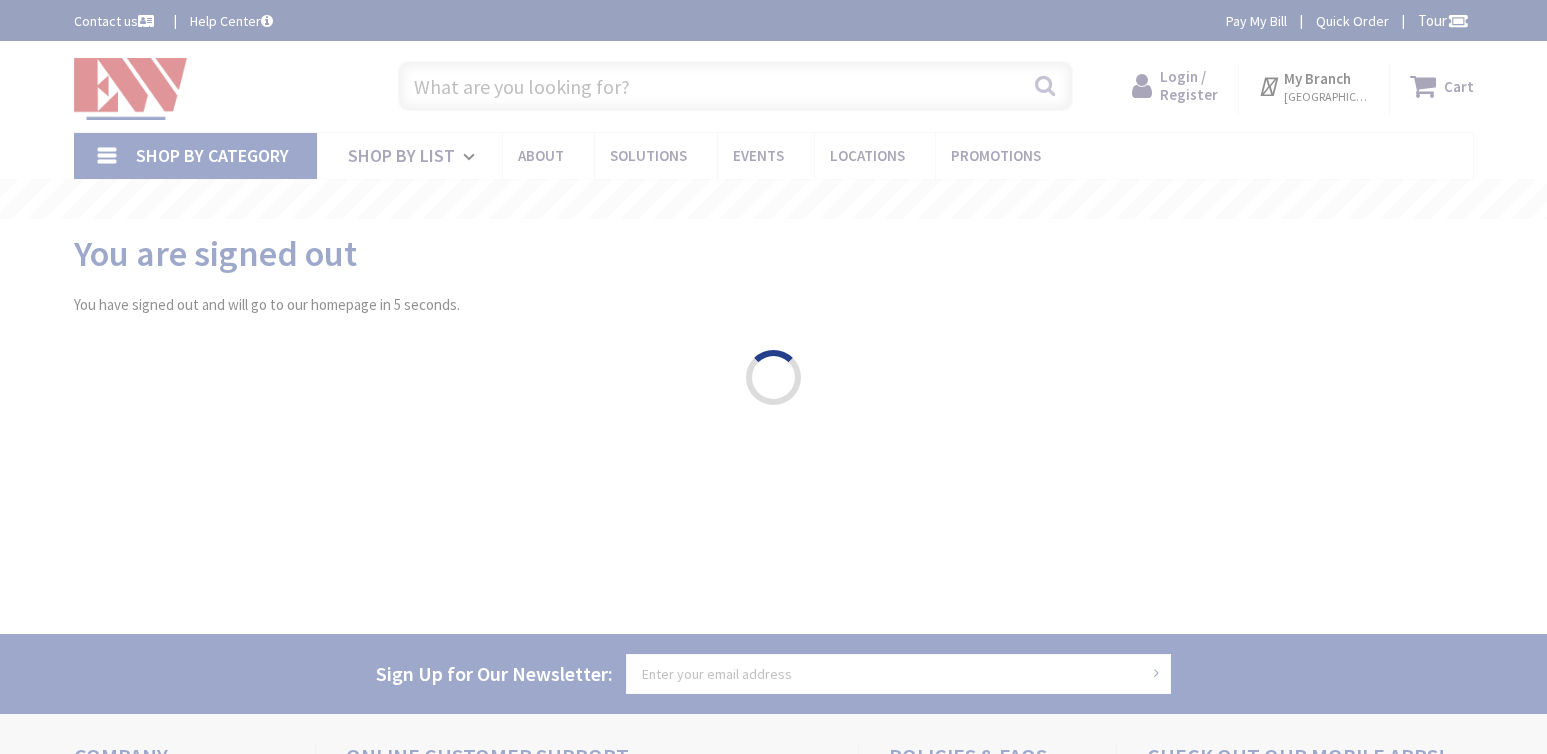 scroll, scrollTop: 0, scrollLeft: 0, axis: both 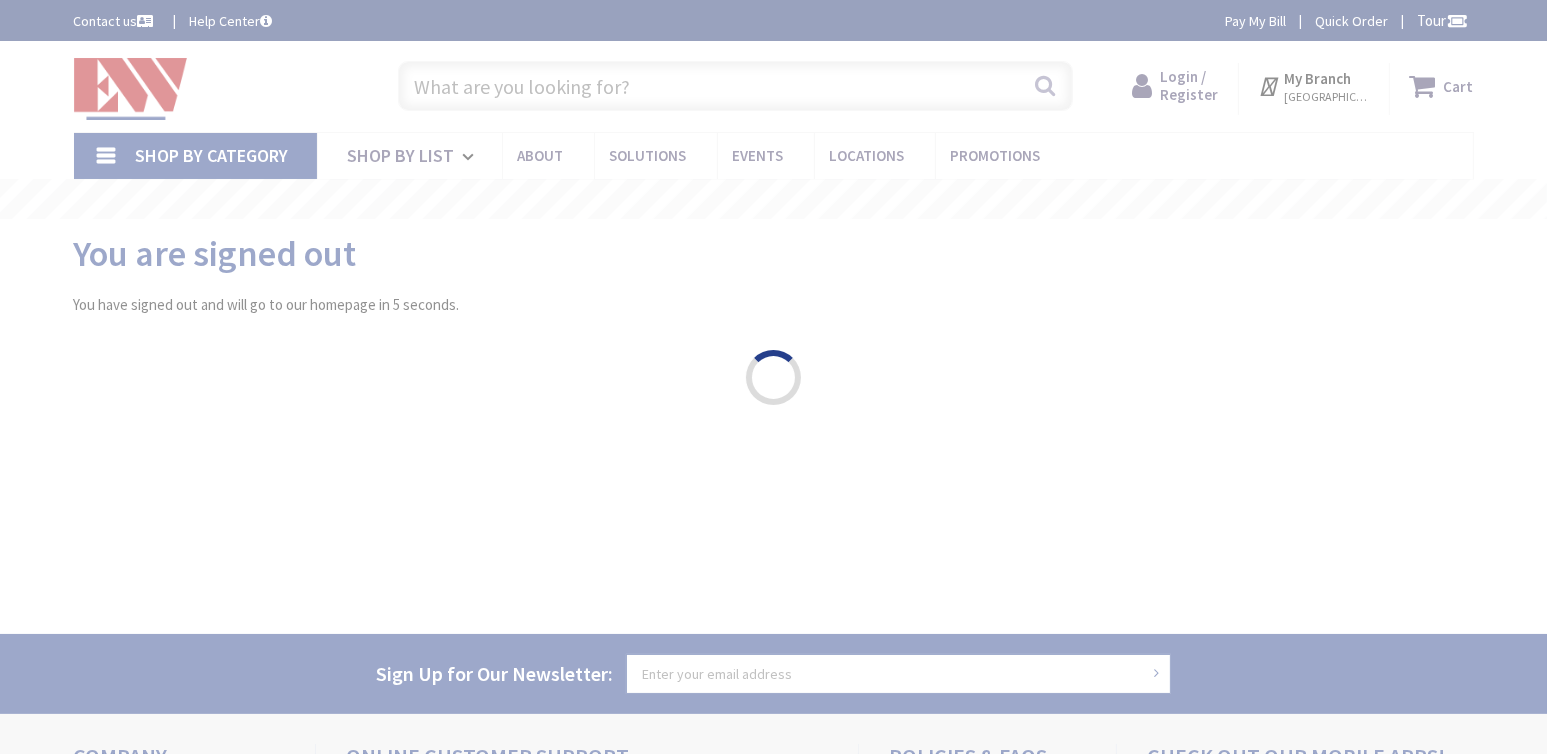 type on "[EMAIL_ADDRESS][DOMAIN_NAME]" 